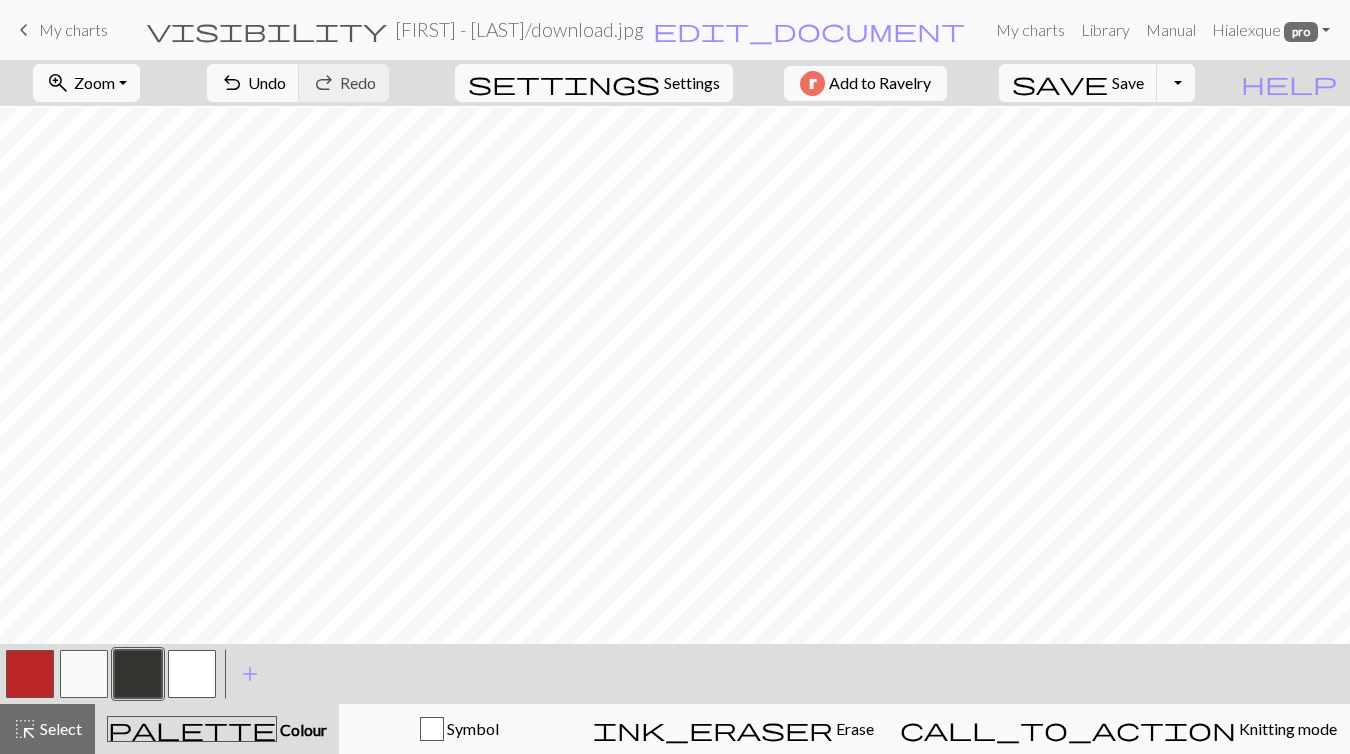 scroll, scrollTop: 0, scrollLeft: 0, axis: both 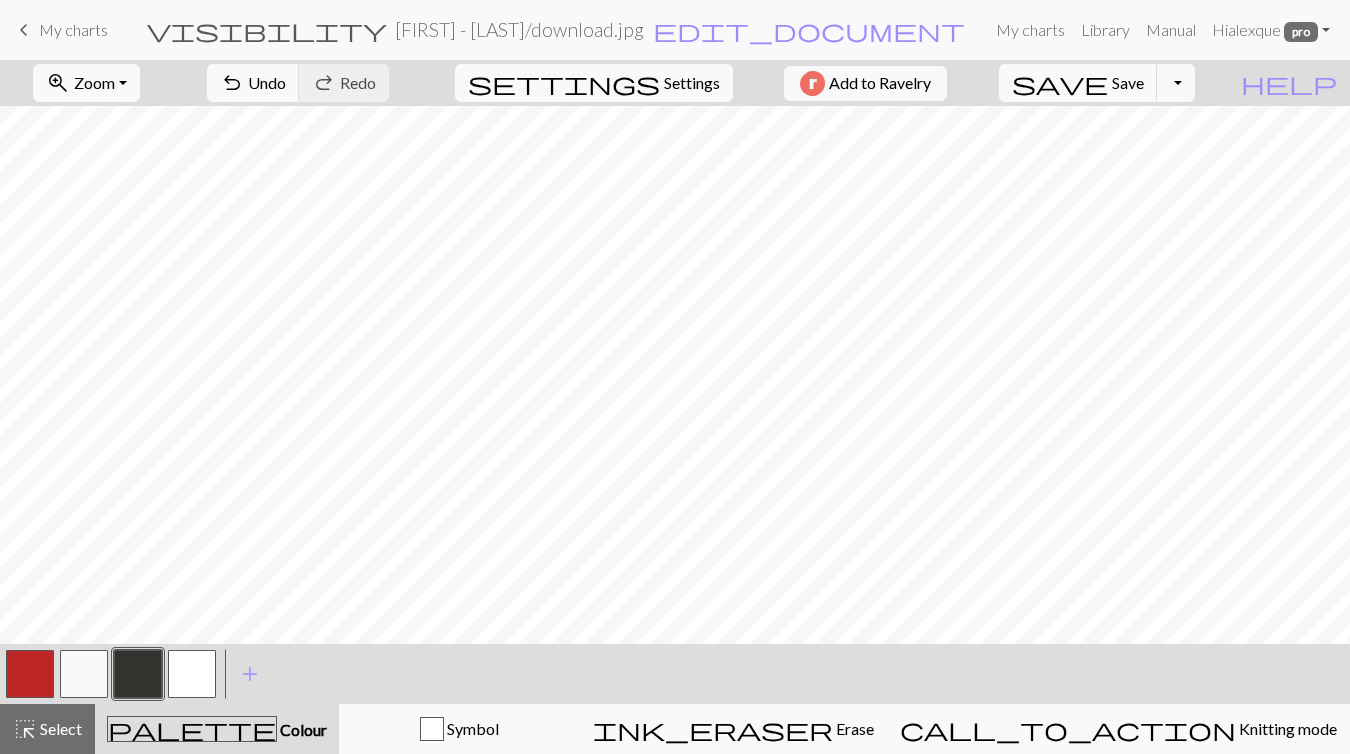 click on "keyboard_arrow_left" at bounding box center (24, 30) 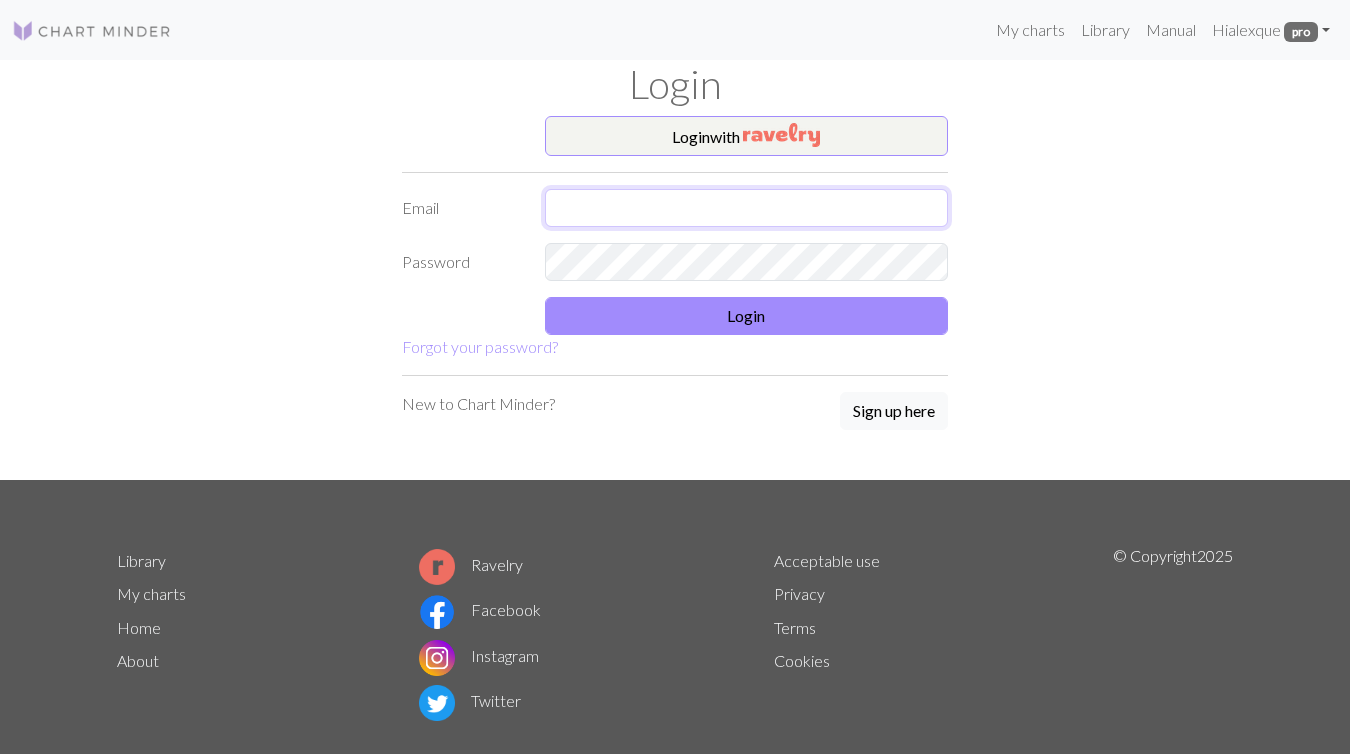 click at bounding box center (747, 208) 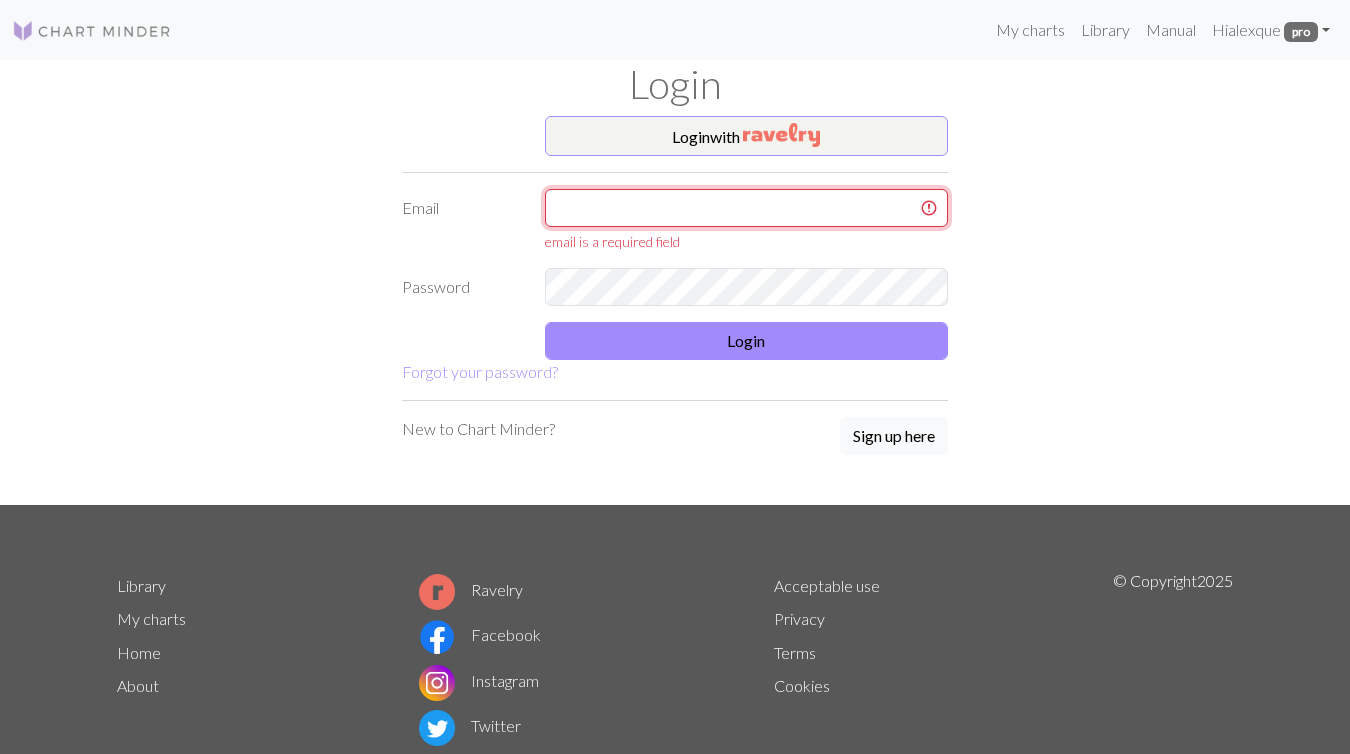 type on "[USERNAME]@[DOMAIN]" 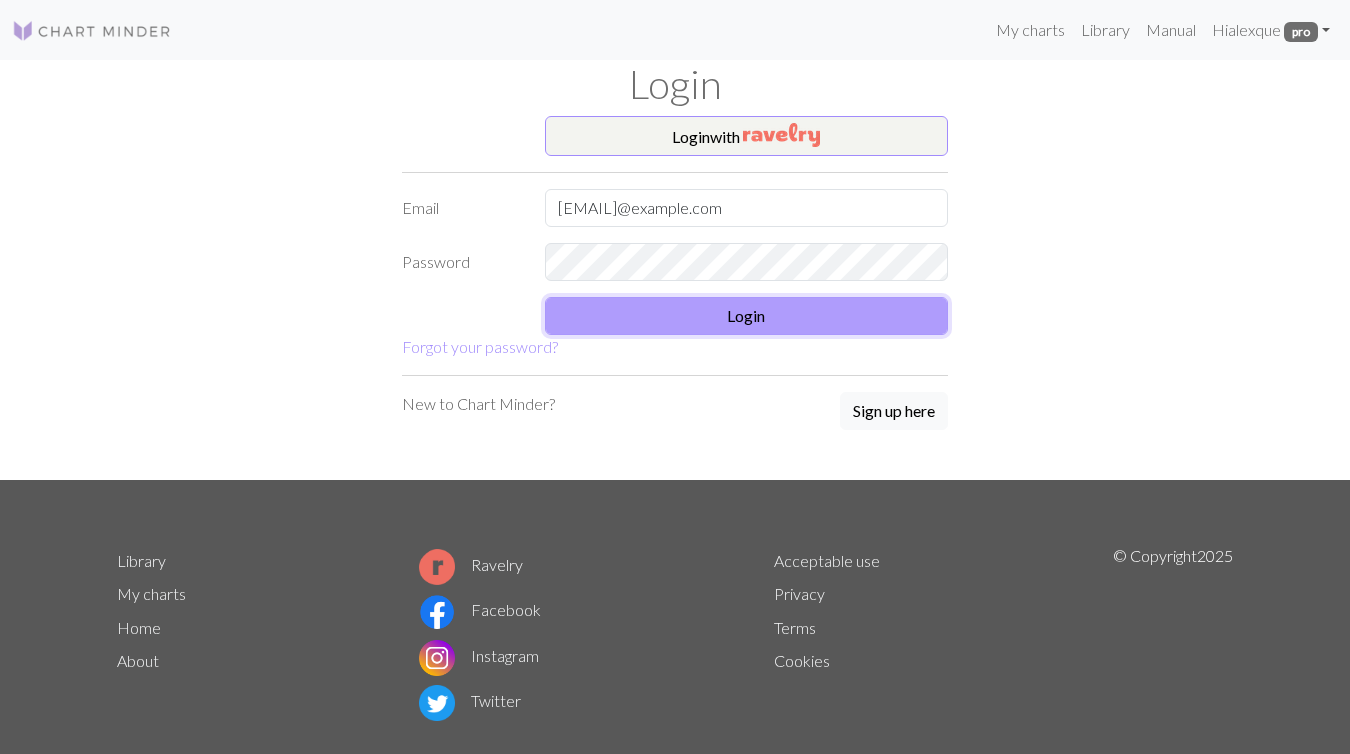 click on "Login" at bounding box center [747, 316] 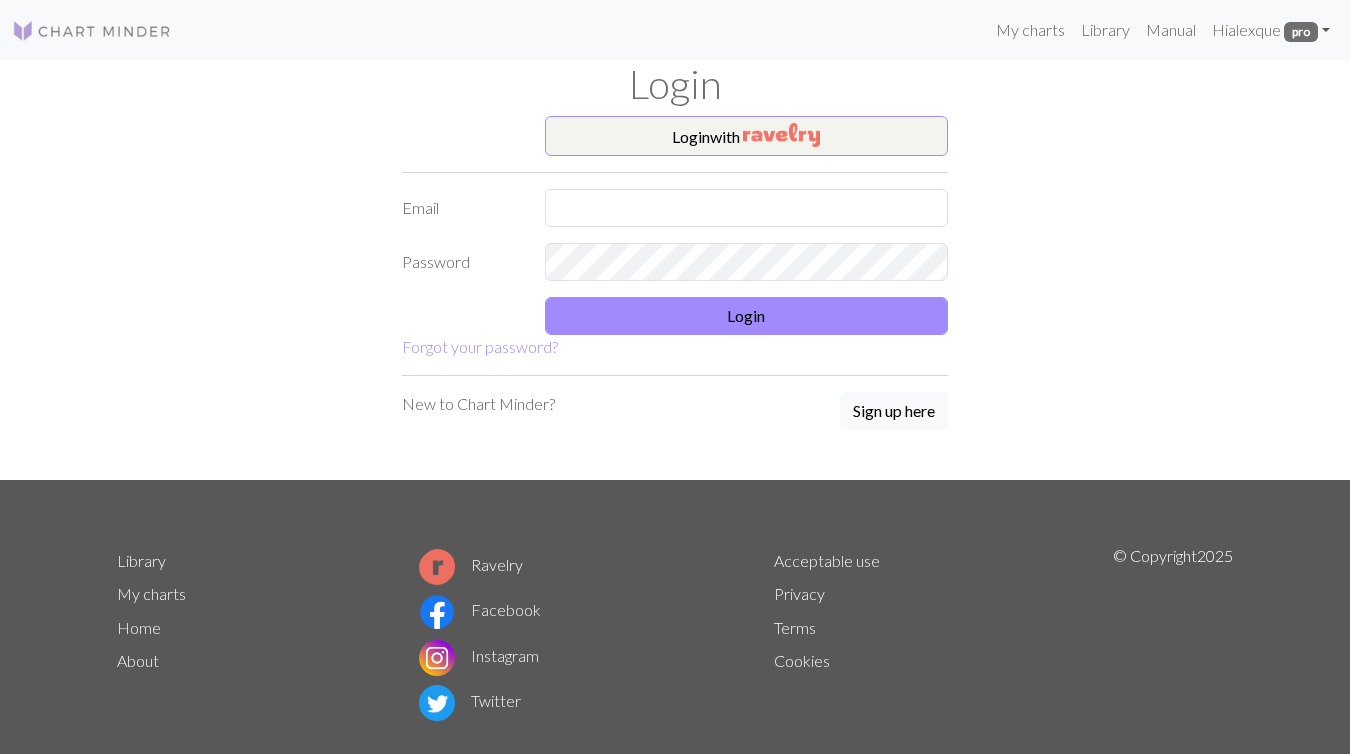 scroll, scrollTop: 0, scrollLeft: 0, axis: both 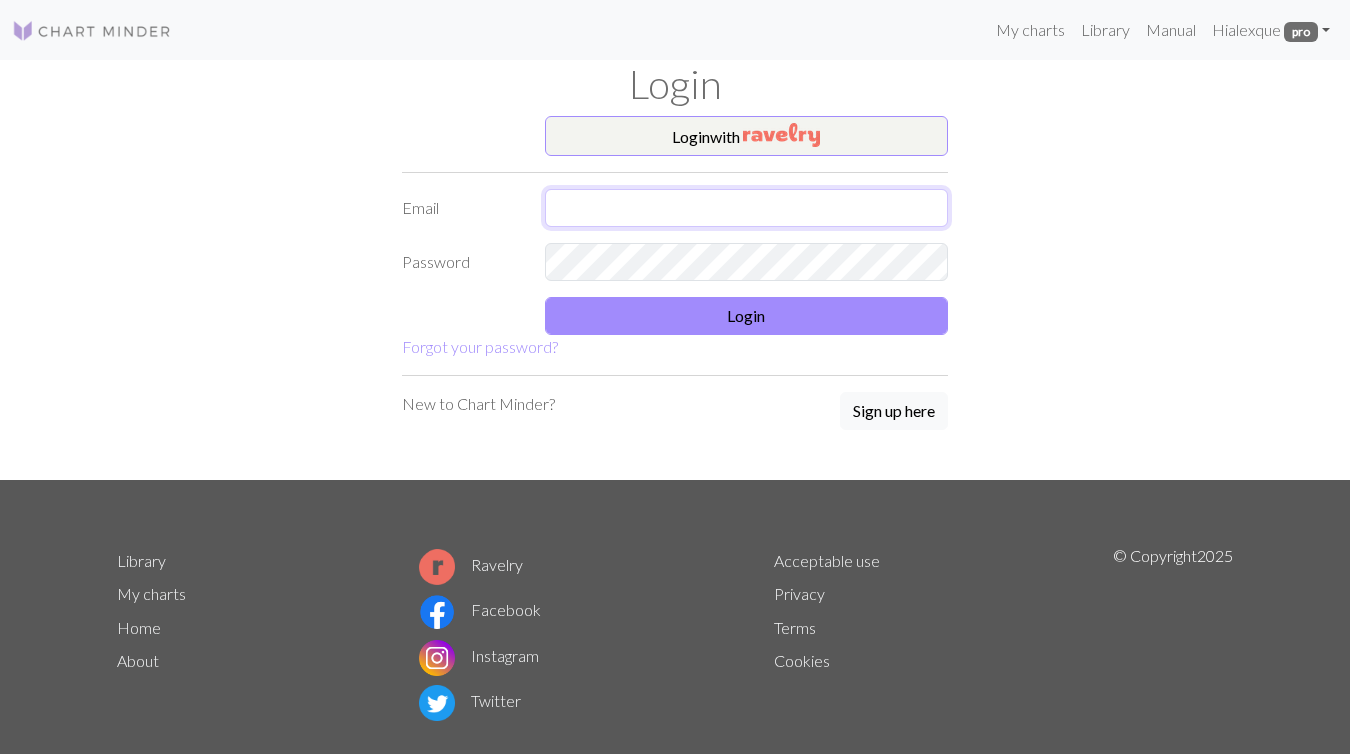 click at bounding box center [747, 208] 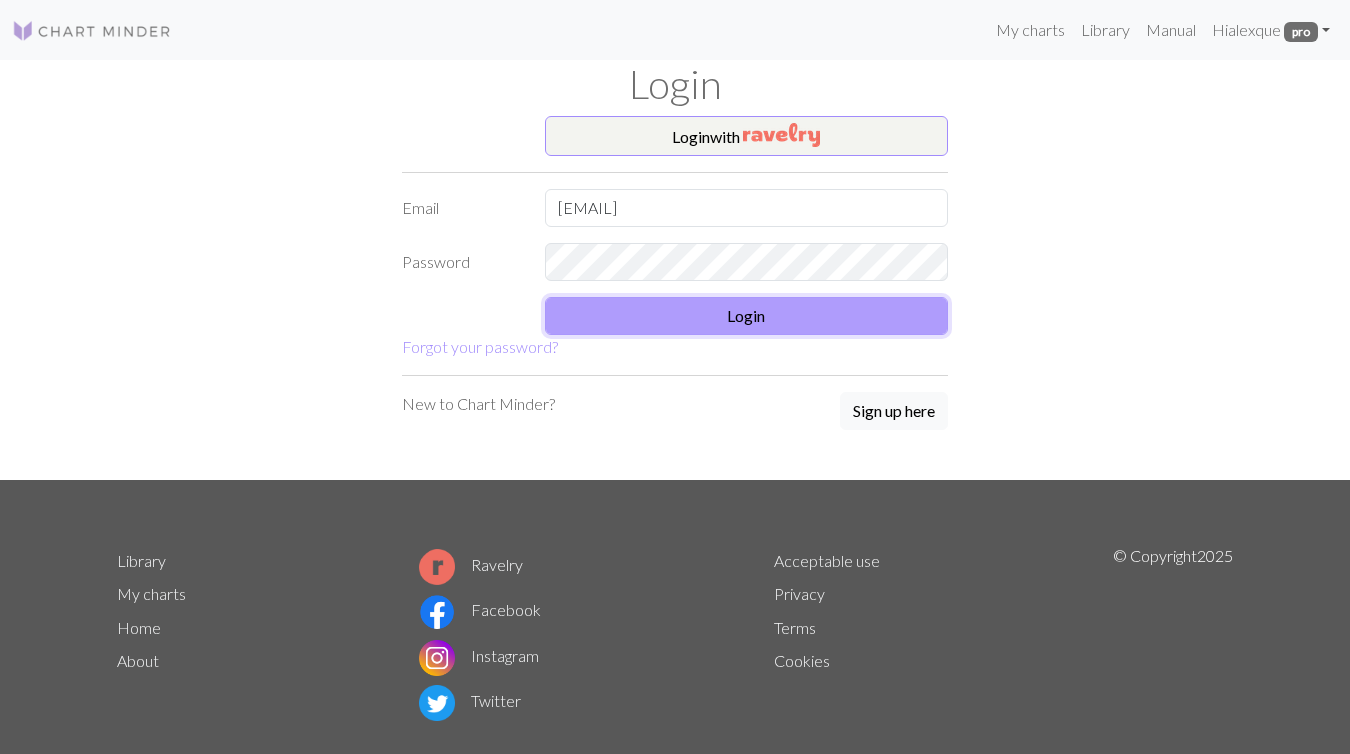 click on "Login" at bounding box center (747, 316) 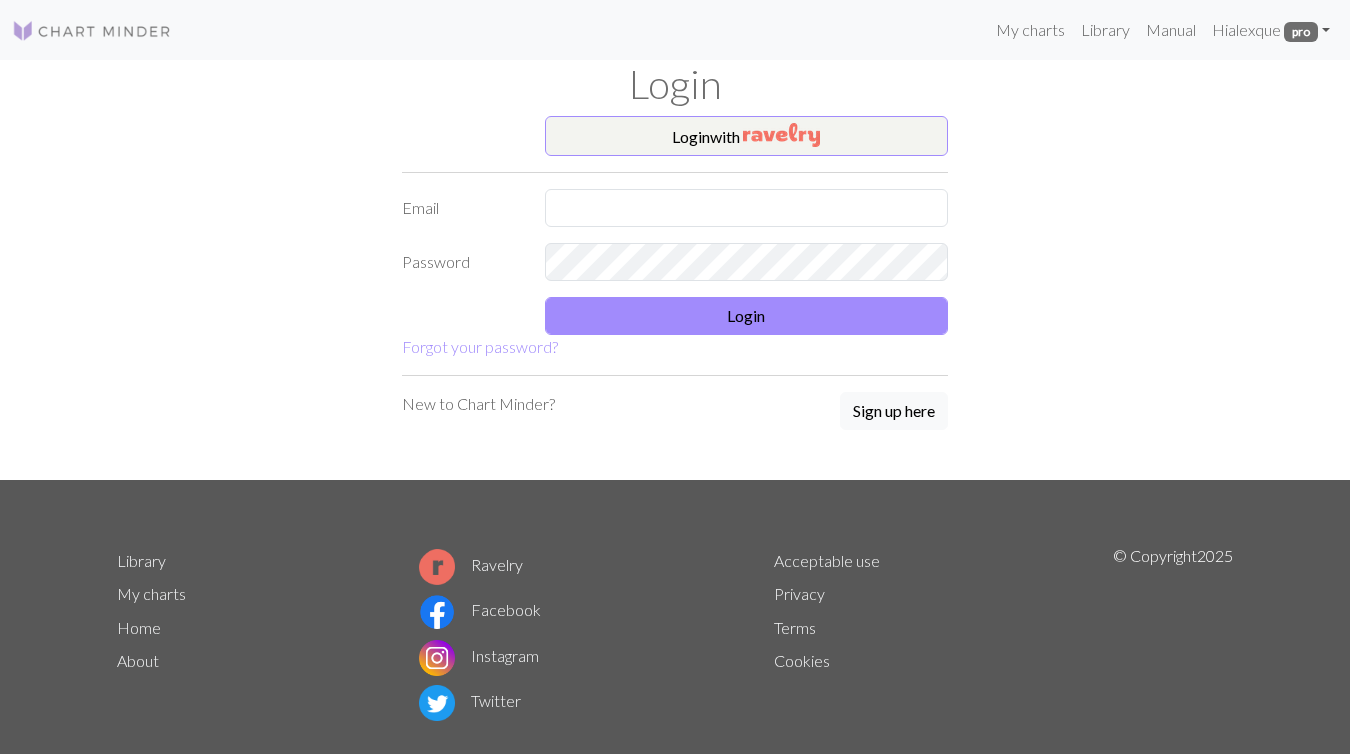 scroll, scrollTop: 0, scrollLeft: 0, axis: both 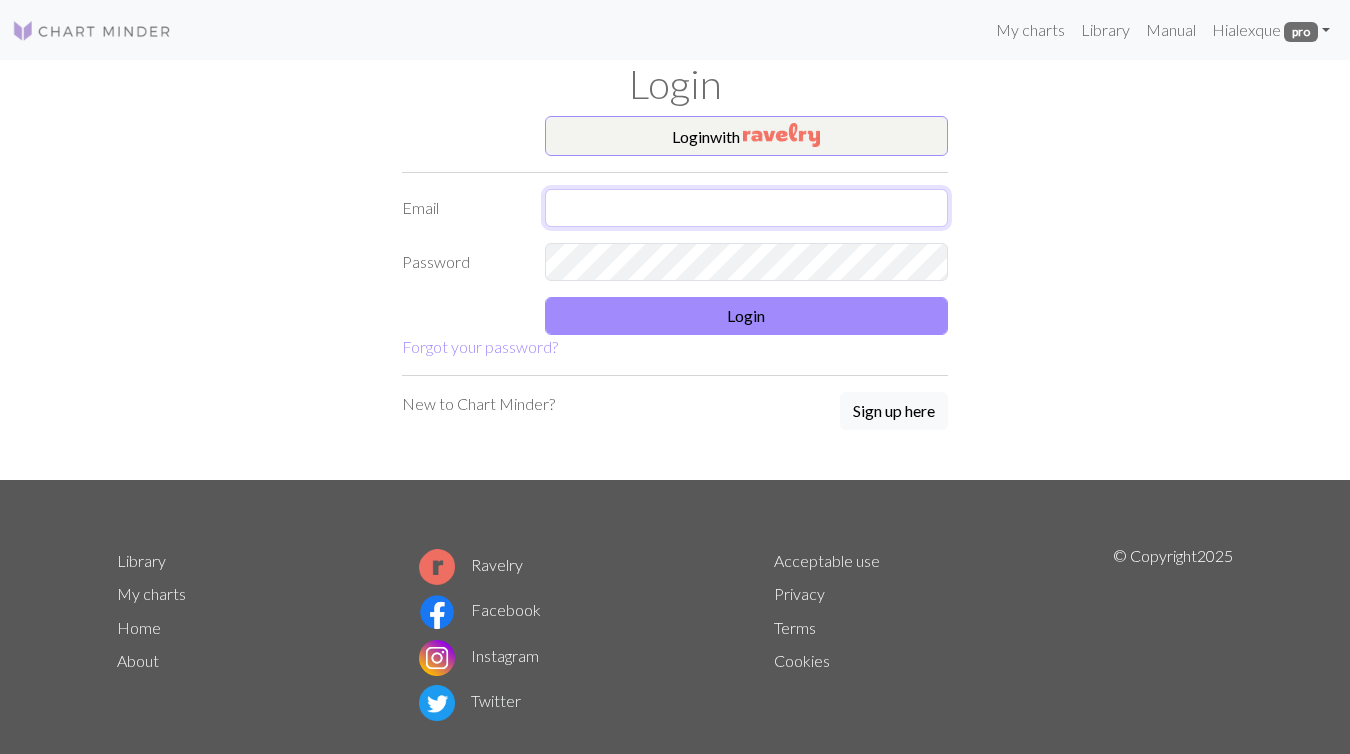click at bounding box center (747, 208) 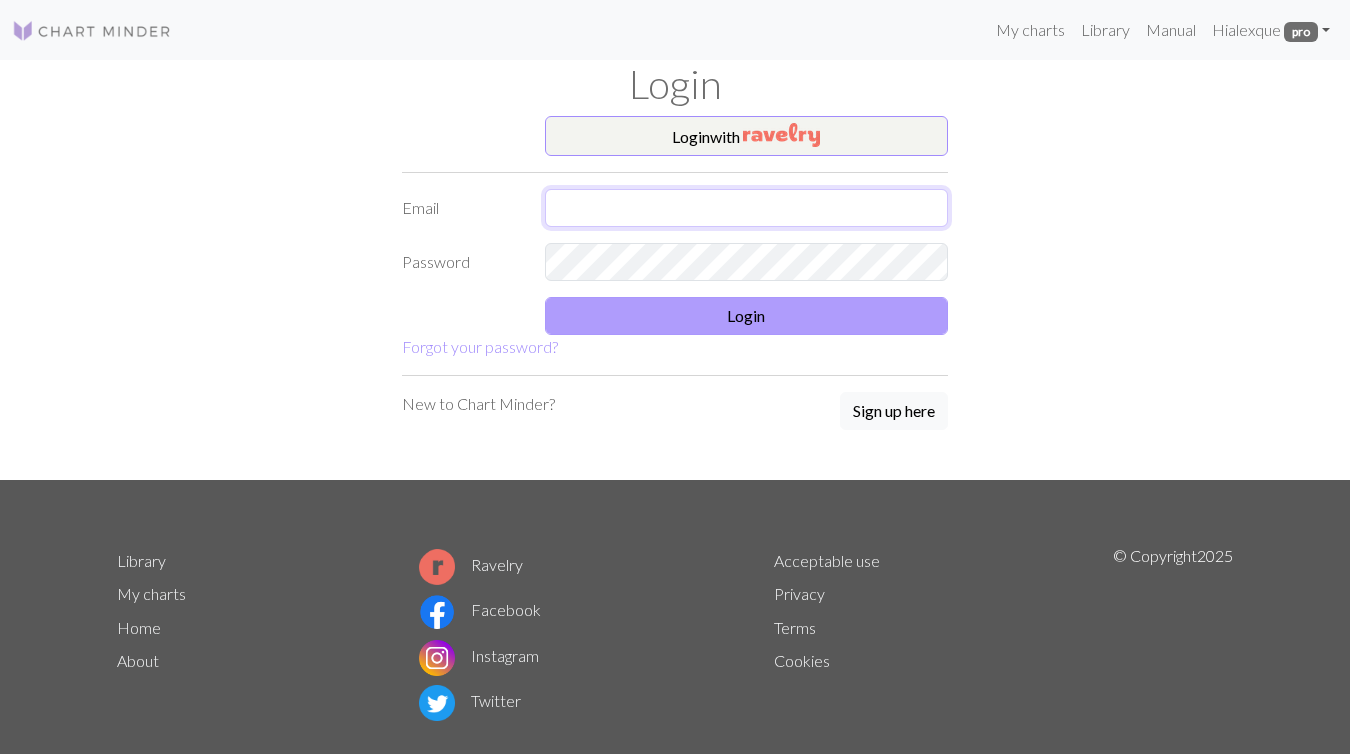 type on "[USERNAME]@[DOMAIN]" 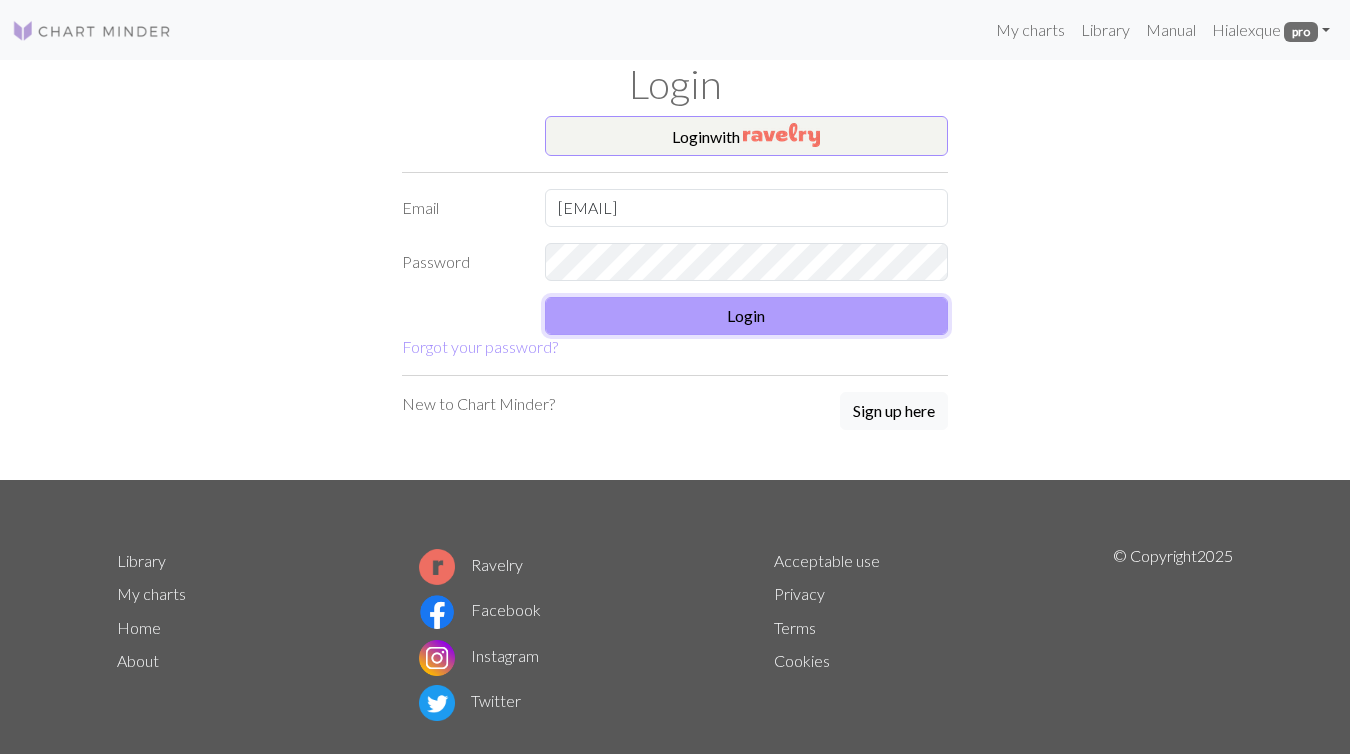 click on "Login" at bounding box center [747, 316] 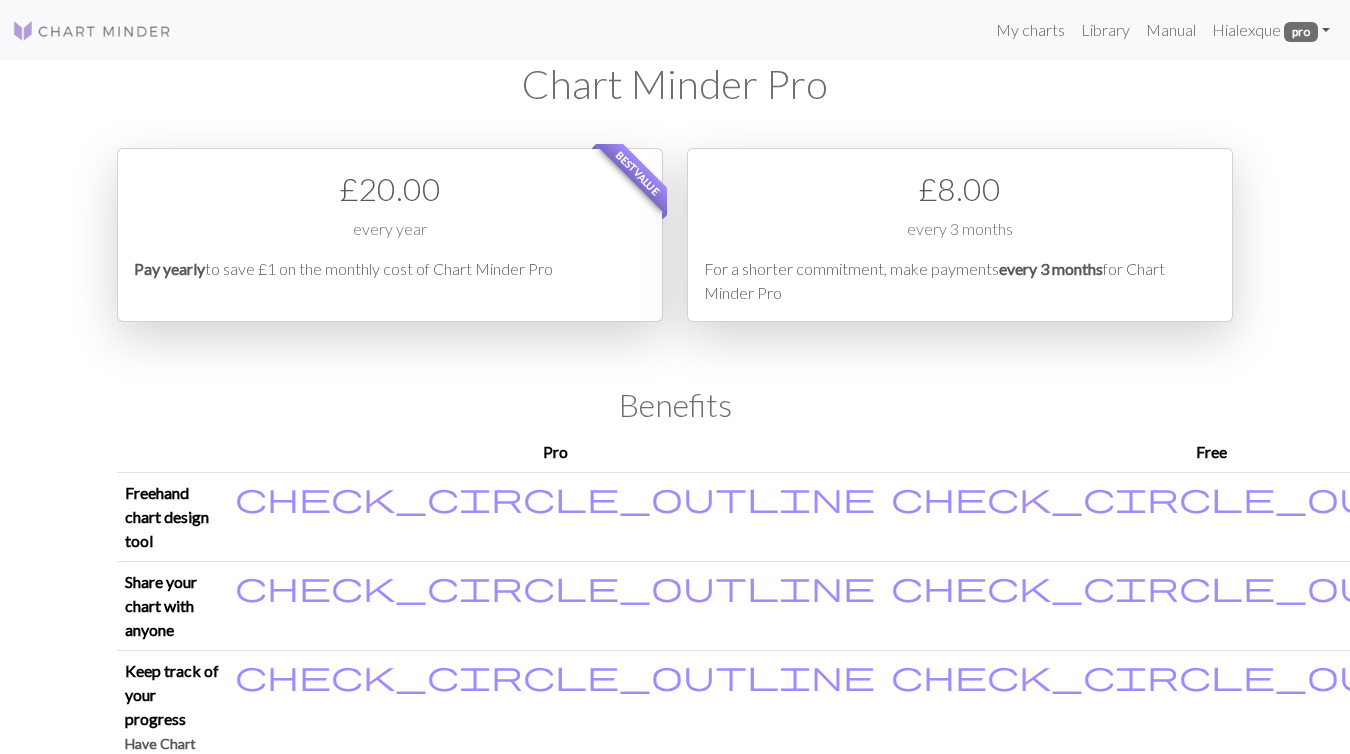scroll, scrollTop: 0, scrollLeft: 0, axis: both 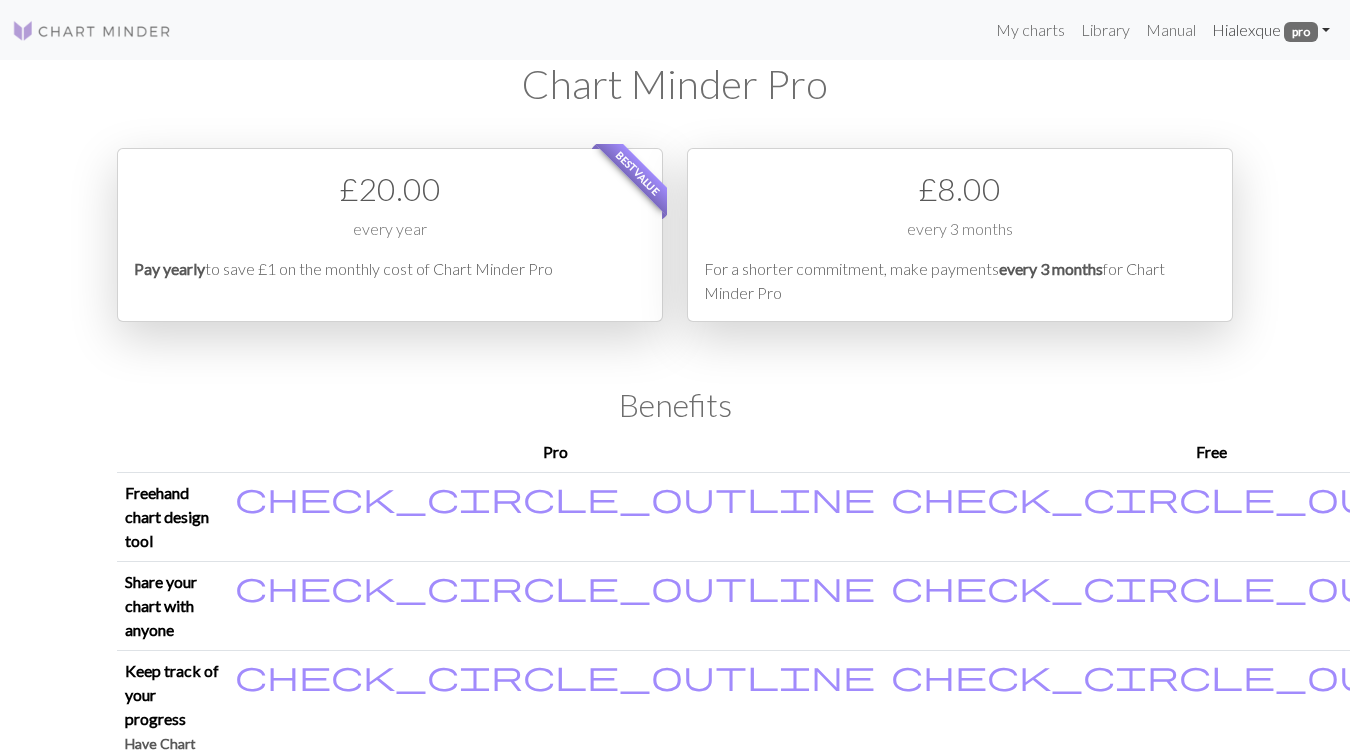 click on "Hi [USERNAME] pro" at bounding box center [1271, 30] 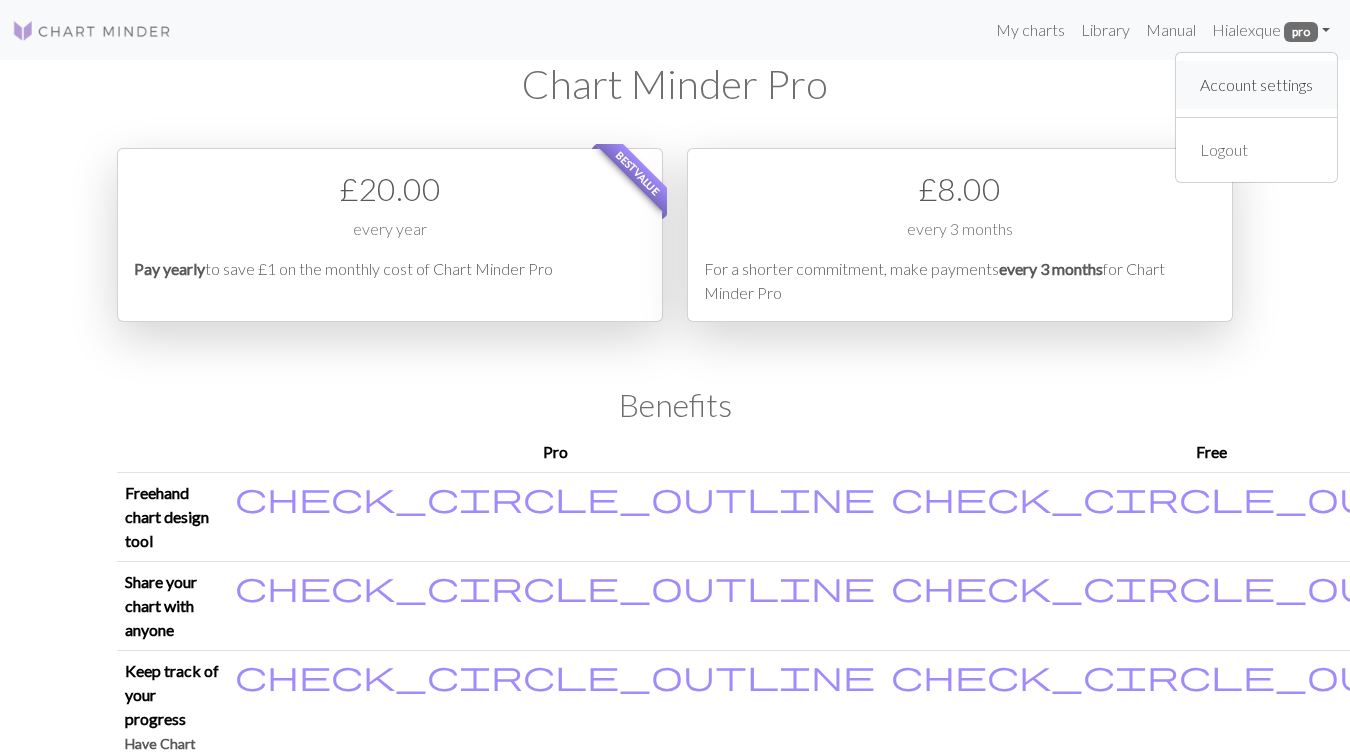 click on "Account settings" at bounding box center (1256, 85) 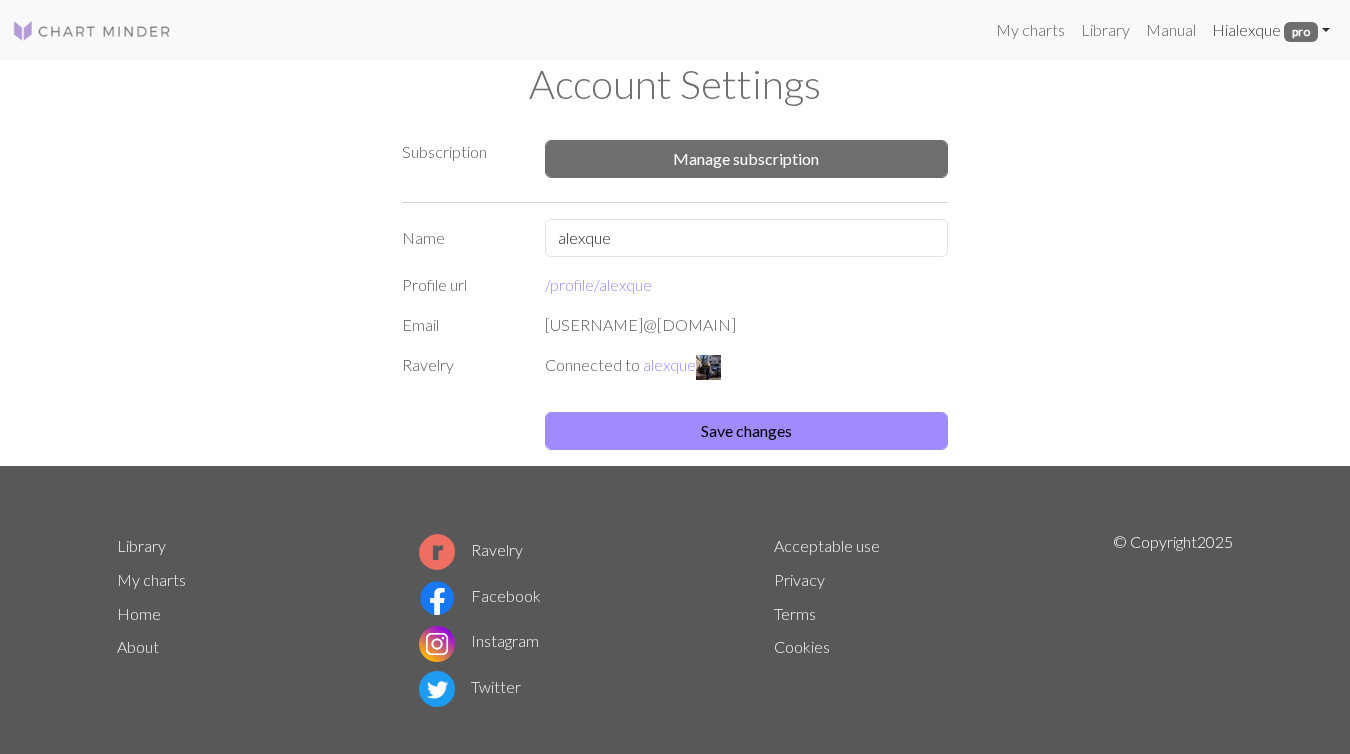 click on "Hi [USERNAME] pro" at bounding box center (1271, 30) 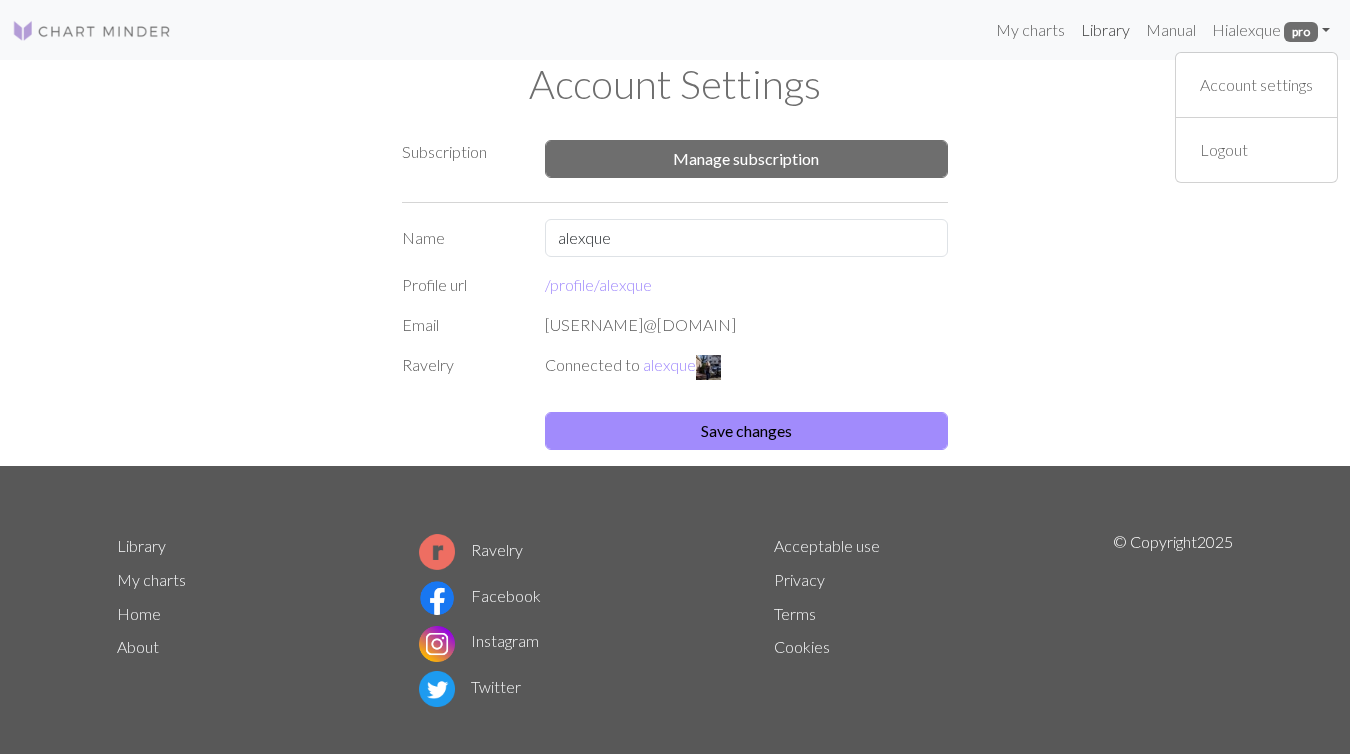 click on "Library" at bounding box center [1105, 30] 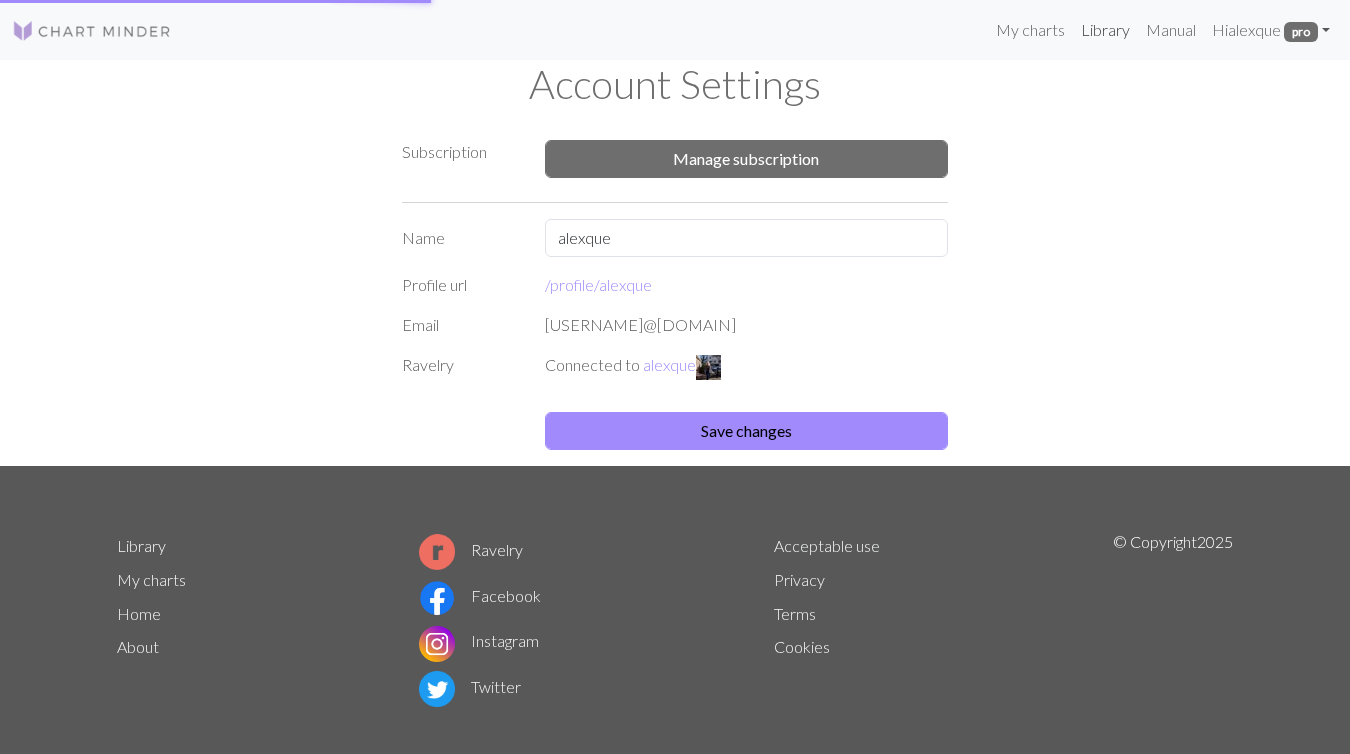 click on "Library" at bounding box center [1105, 30] 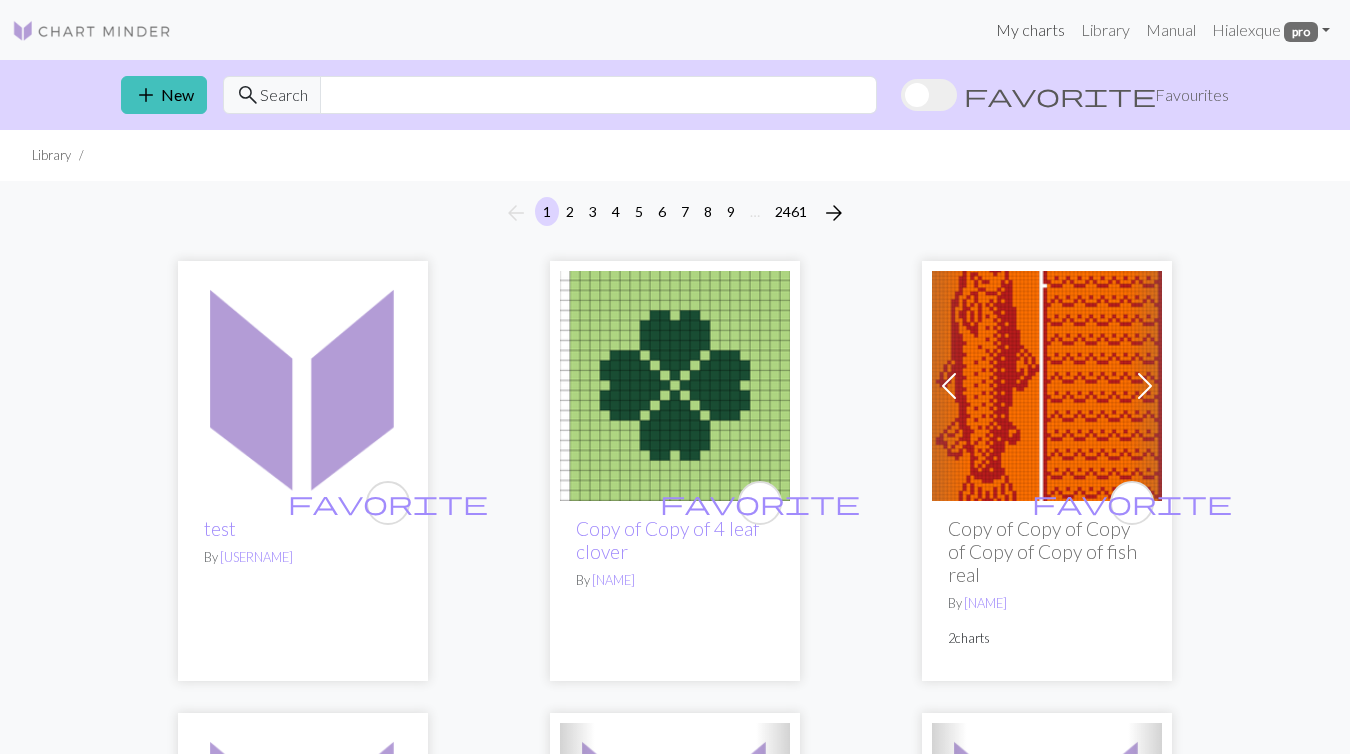 click on "My charts" at bounding box center [1030, 30] 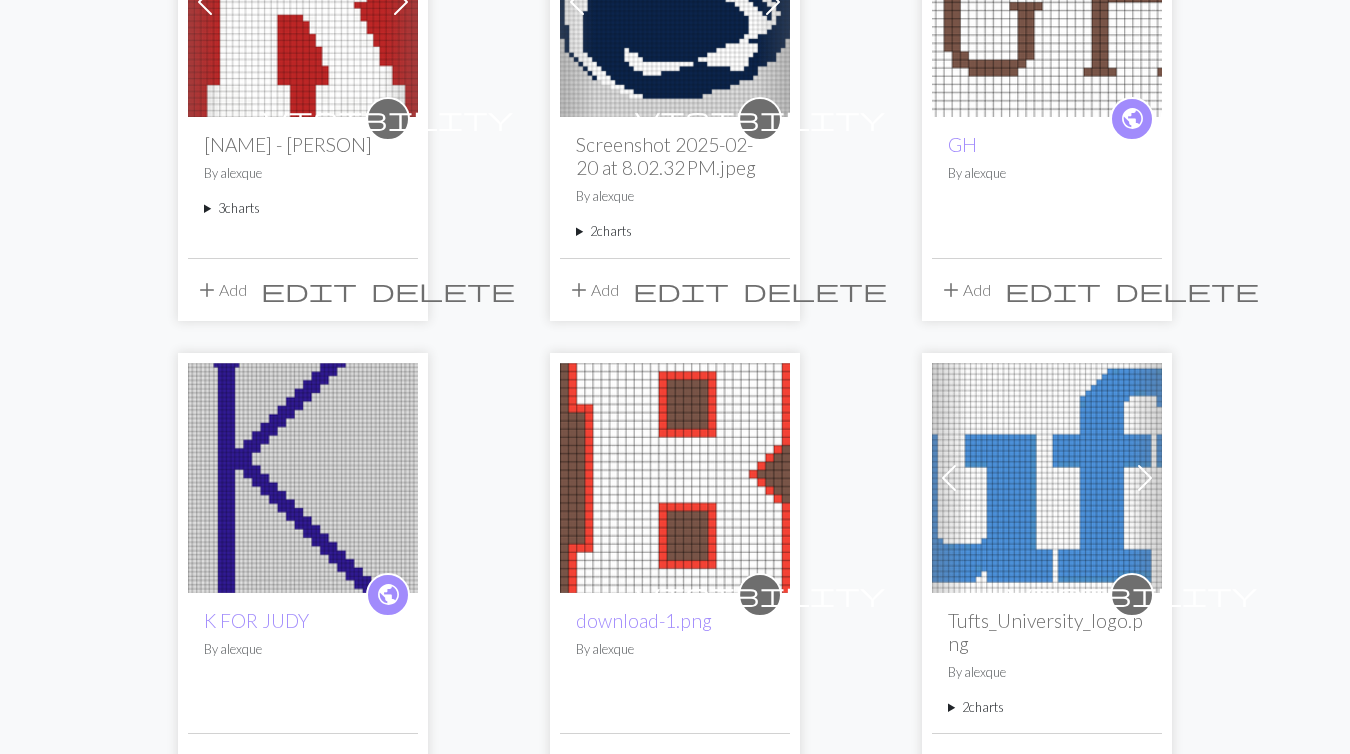 scroll, scrollTop: 322, scrollLeft: 0, axis: vertical 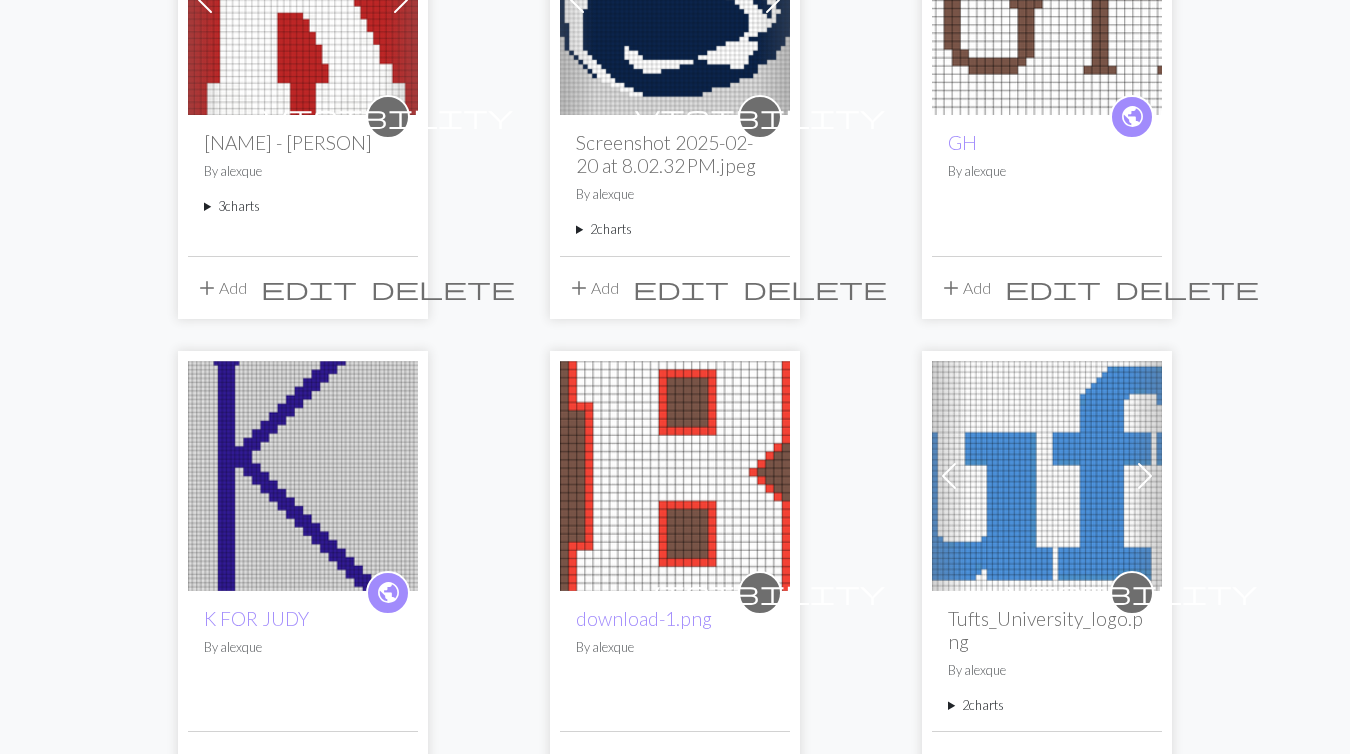 click at bounding box center (1047, 476) 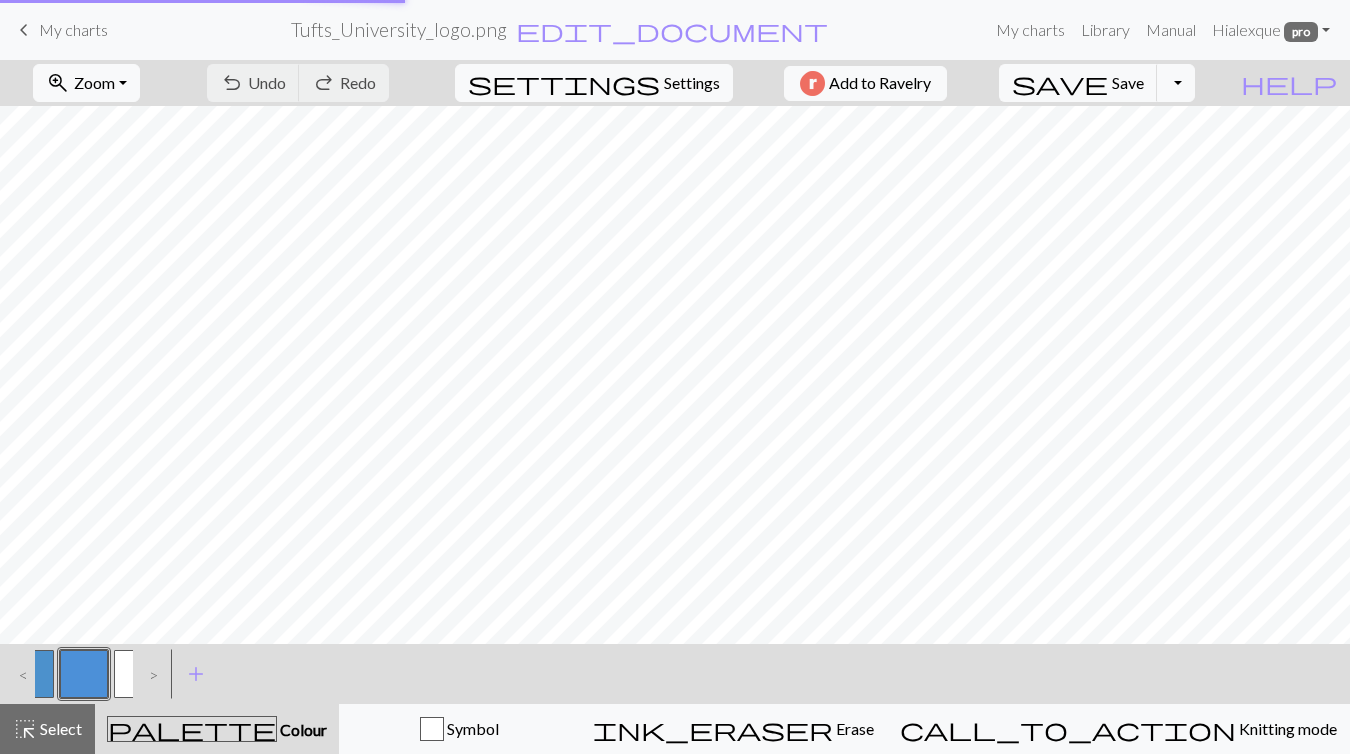 scroll, scrollTop: 0, scrollLeft: 0, axis: both 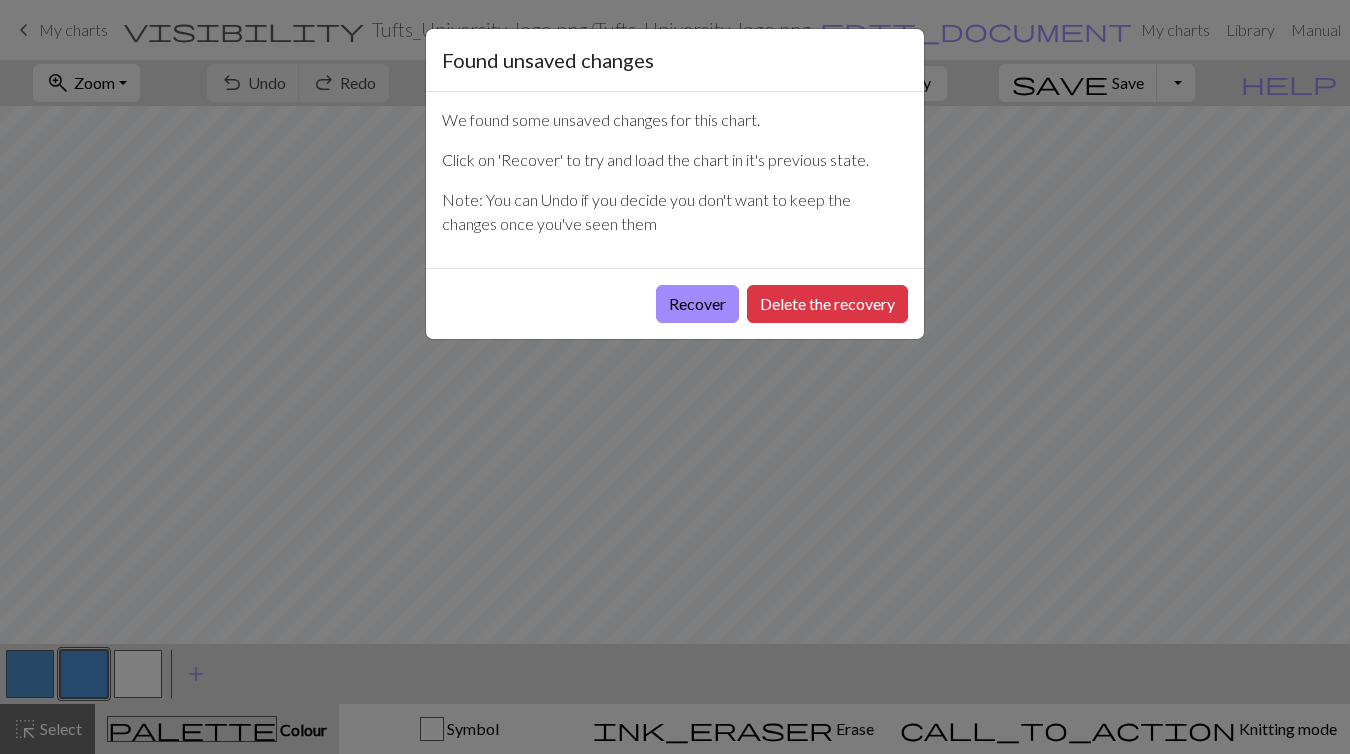 click on "Found unsaved changes We found some unsaved changes for this chart. Click on 'Recover' to try and load the chart in it's previous state. Note: You can Undo if you decide you don't want to keep the changes once you've seen them Recover   Delete the recovery" at bounding box center [675, 377] 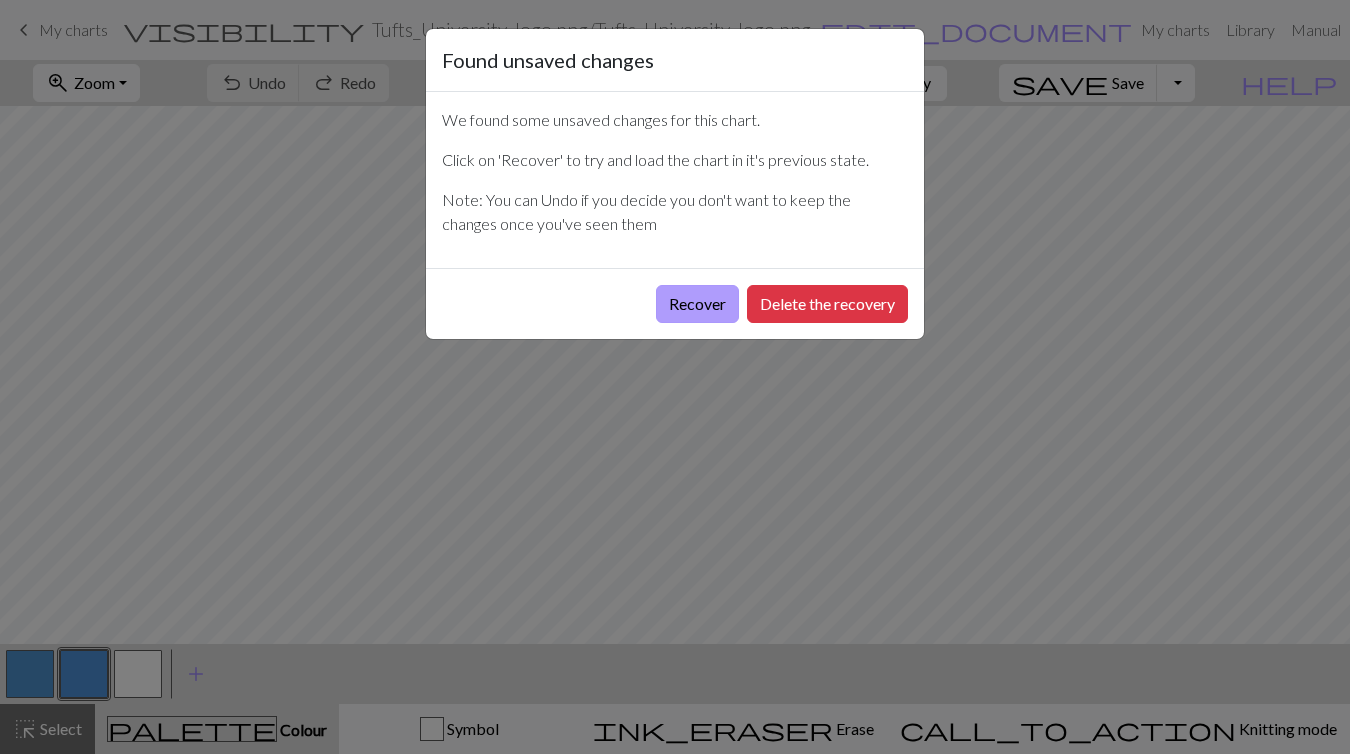click on "Recover" at bounding box center (697, 304) 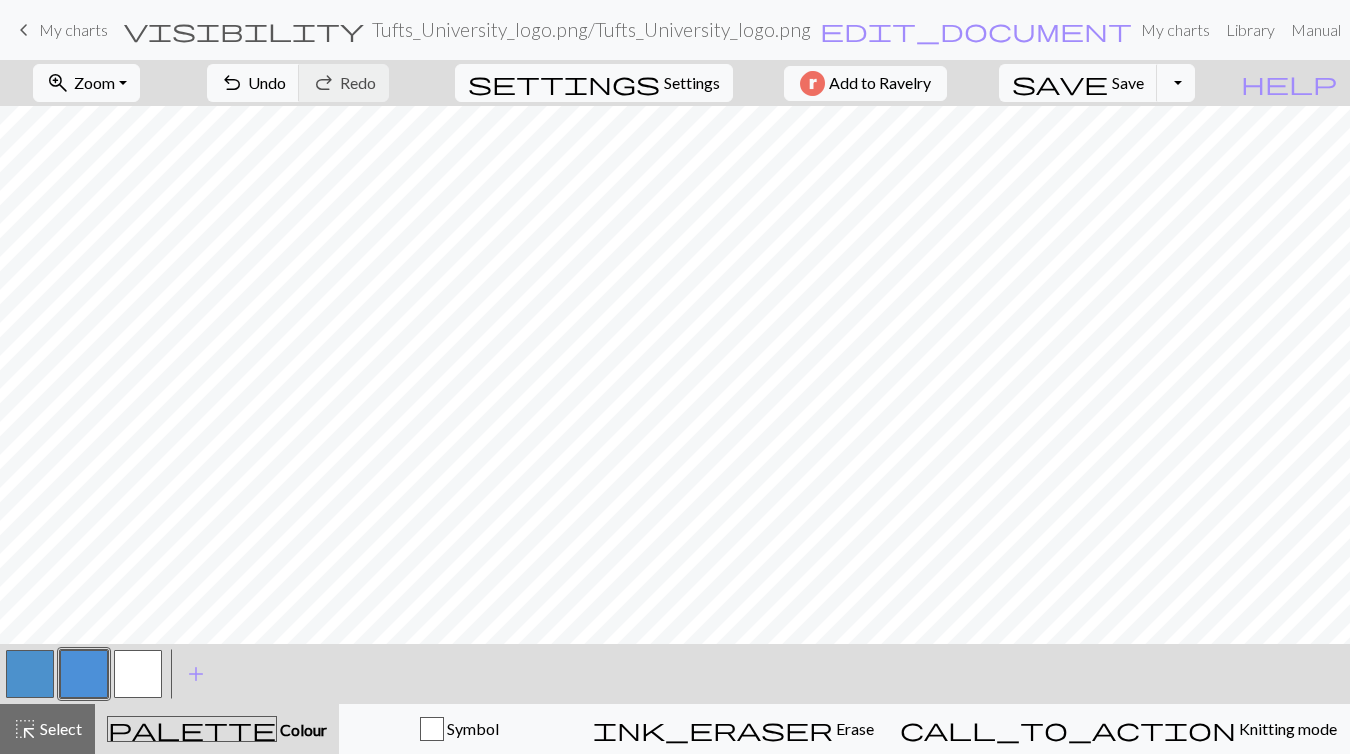 click on "keyboard_arrow_left" at bounding box center (24, 30) 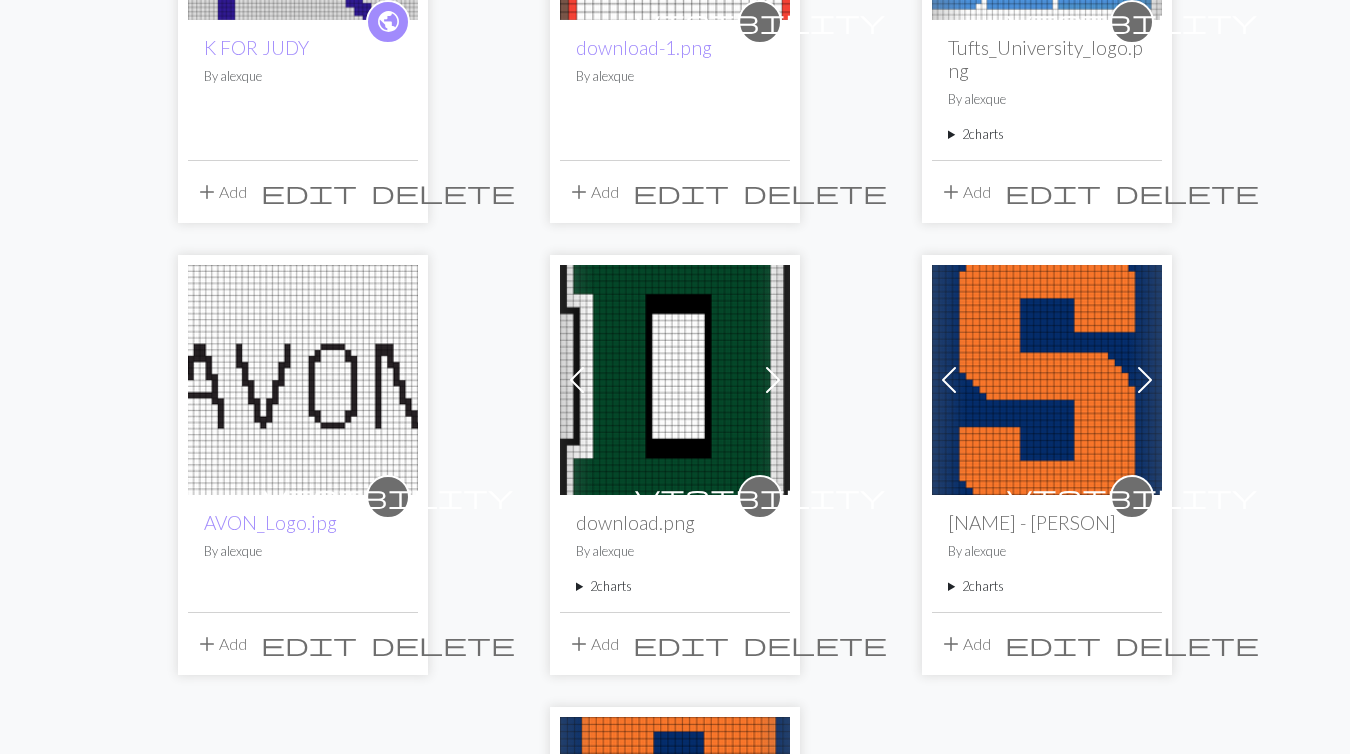 scroll, scrollTop: 895, scrollLeft: 0, axis: vertical 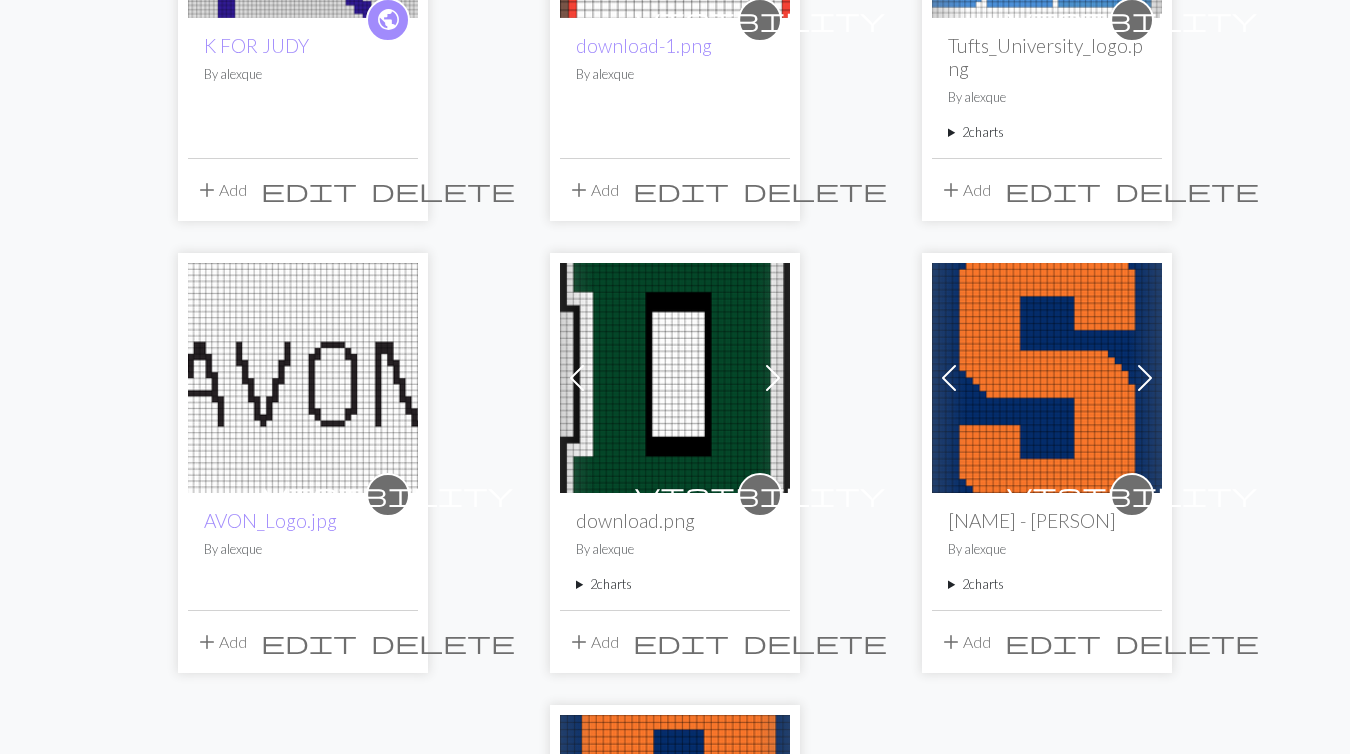 click at bounding box center [675, 378] 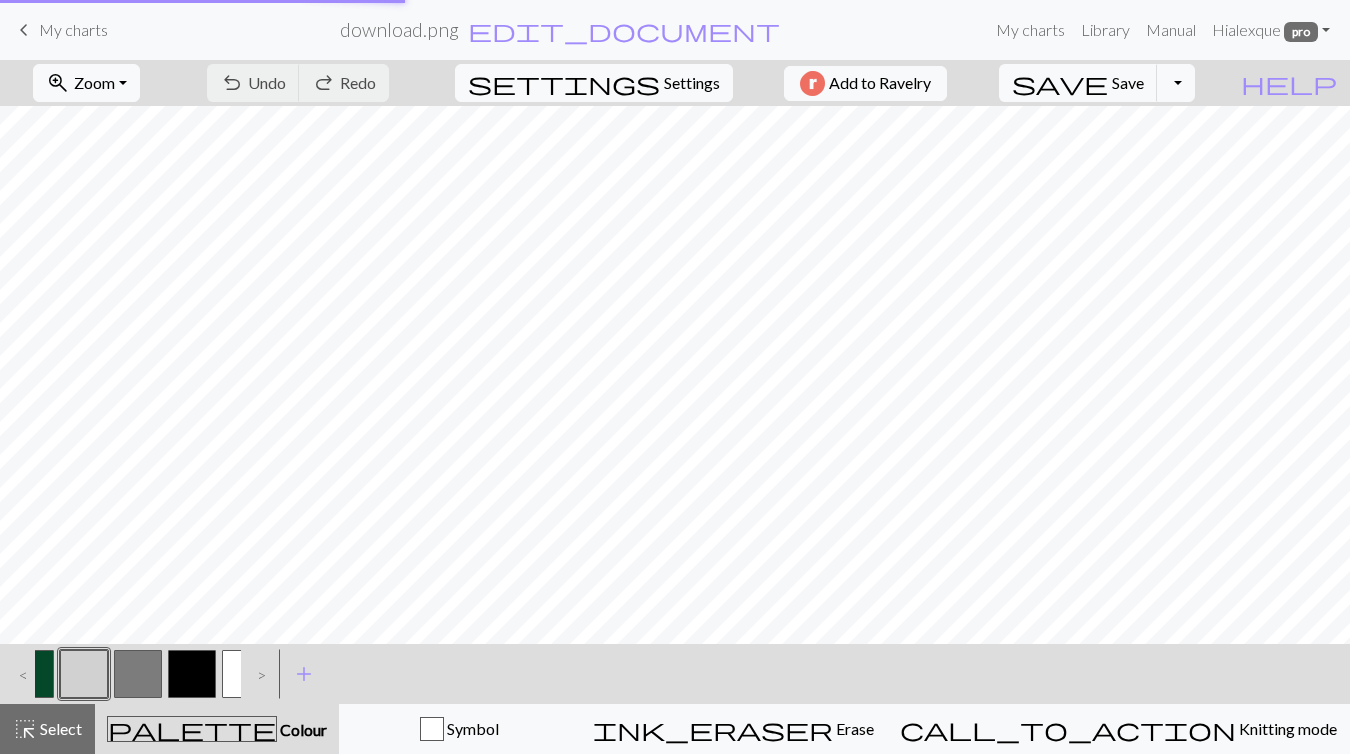 scroll, scrollTop: 0, scrollLeft: 0, axis: both 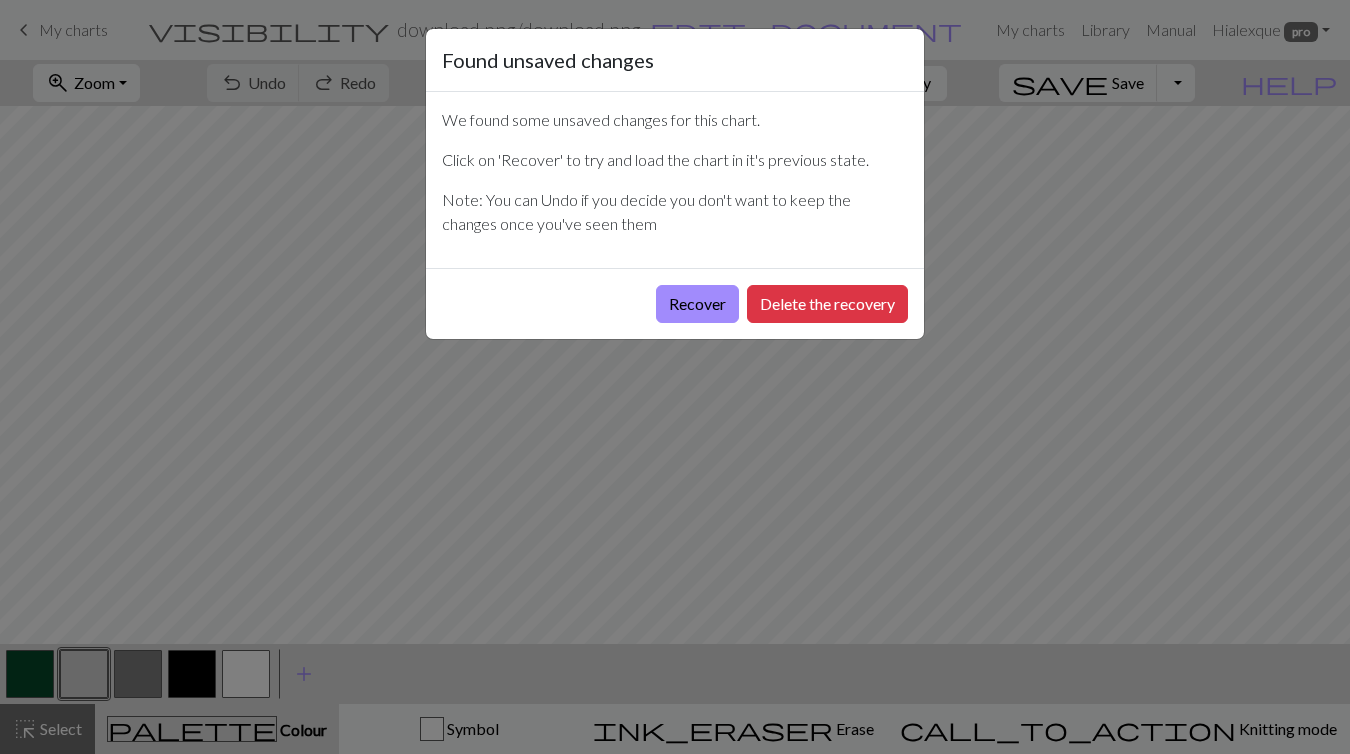 click on "Found unsaved changes We found some unsaved changes for this chart. Click on 'Recover' to try and load the chart in it's previous state. Note: You can Undo if you decide you don't want to keep the changes once you've seen them Recover   Delete the recovery" at bounding box center [675, 377] 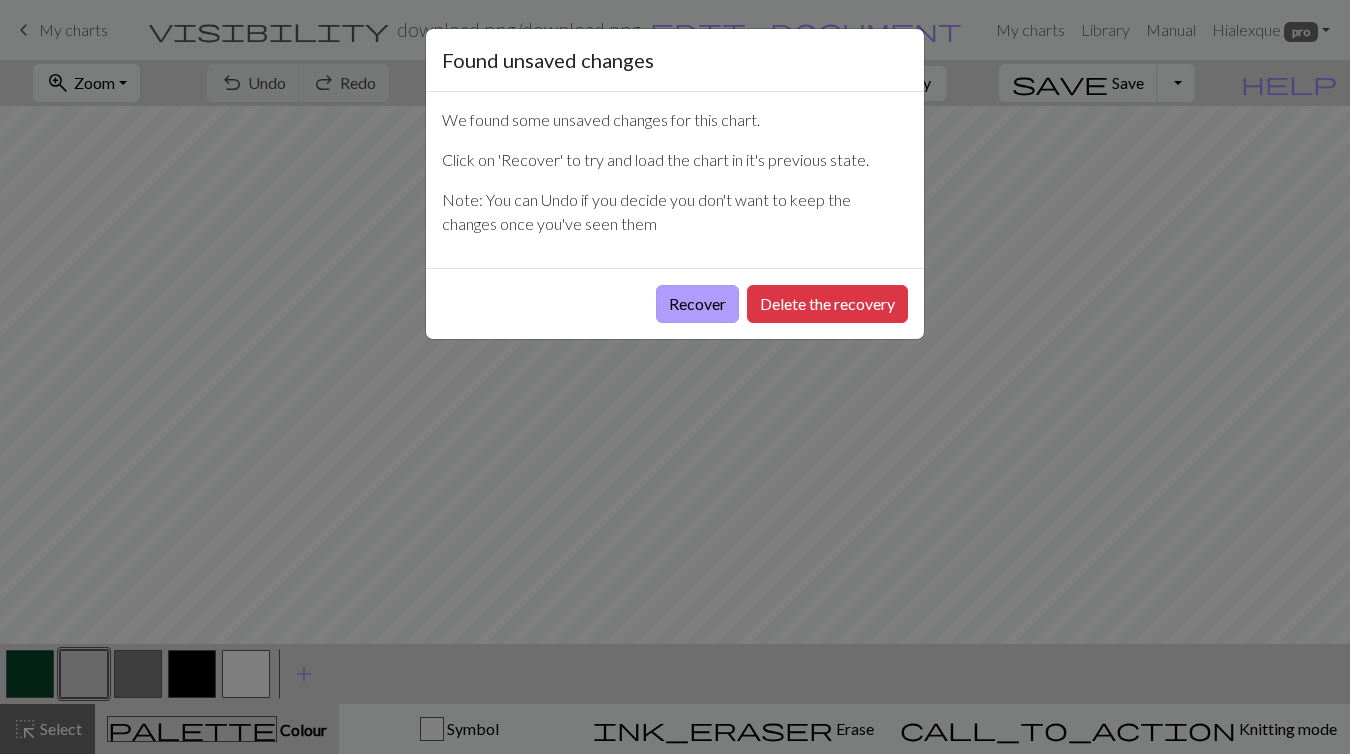 click on "Recover" at bounding box center [697, 304] 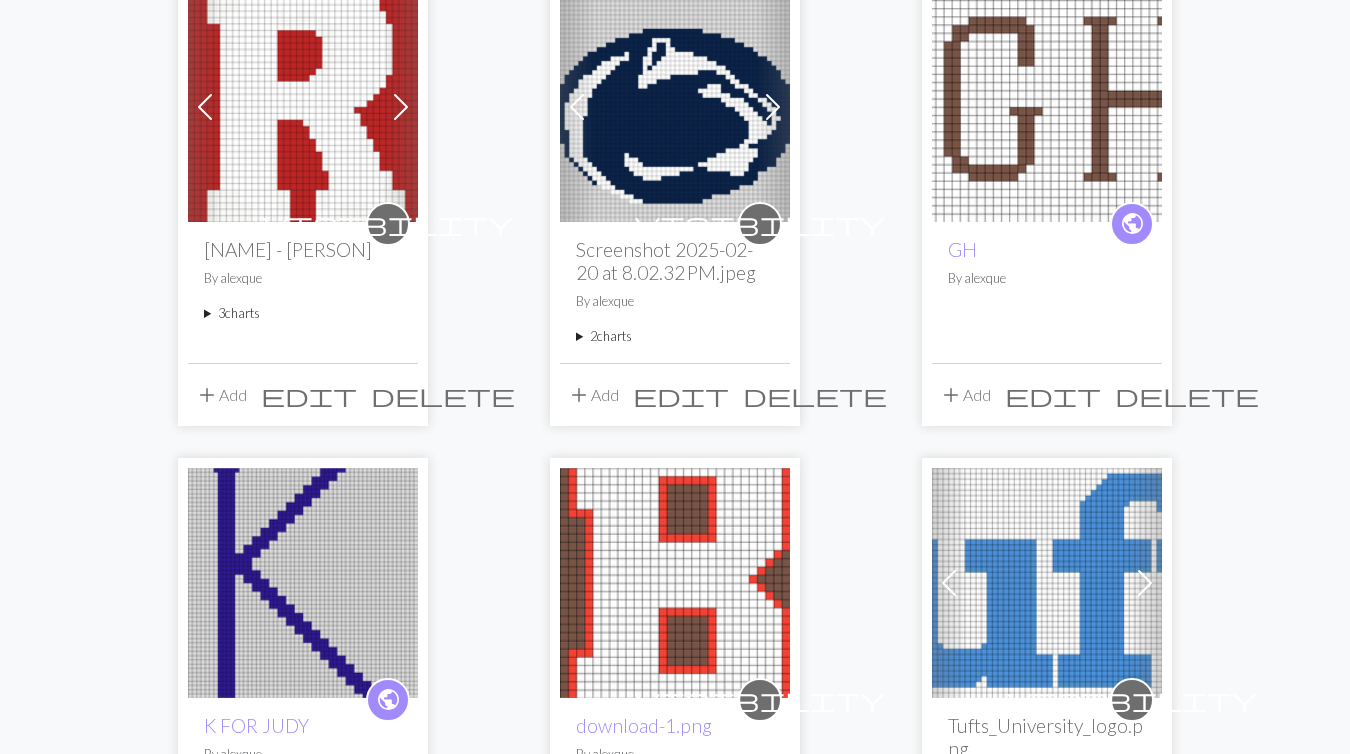 scroll, scrollTop: 223, scrollLeft: 0, axis: vertical 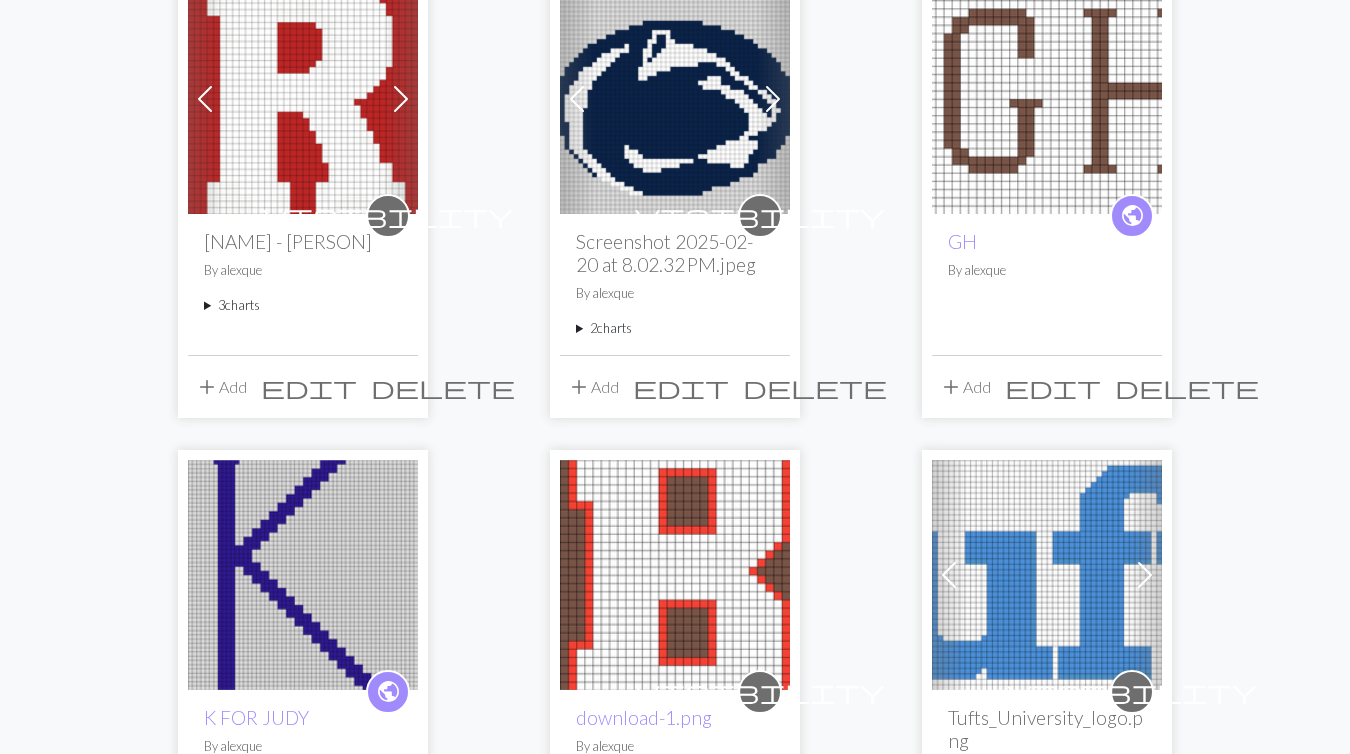 click on "3  charts" at bounding box center (303, 305) 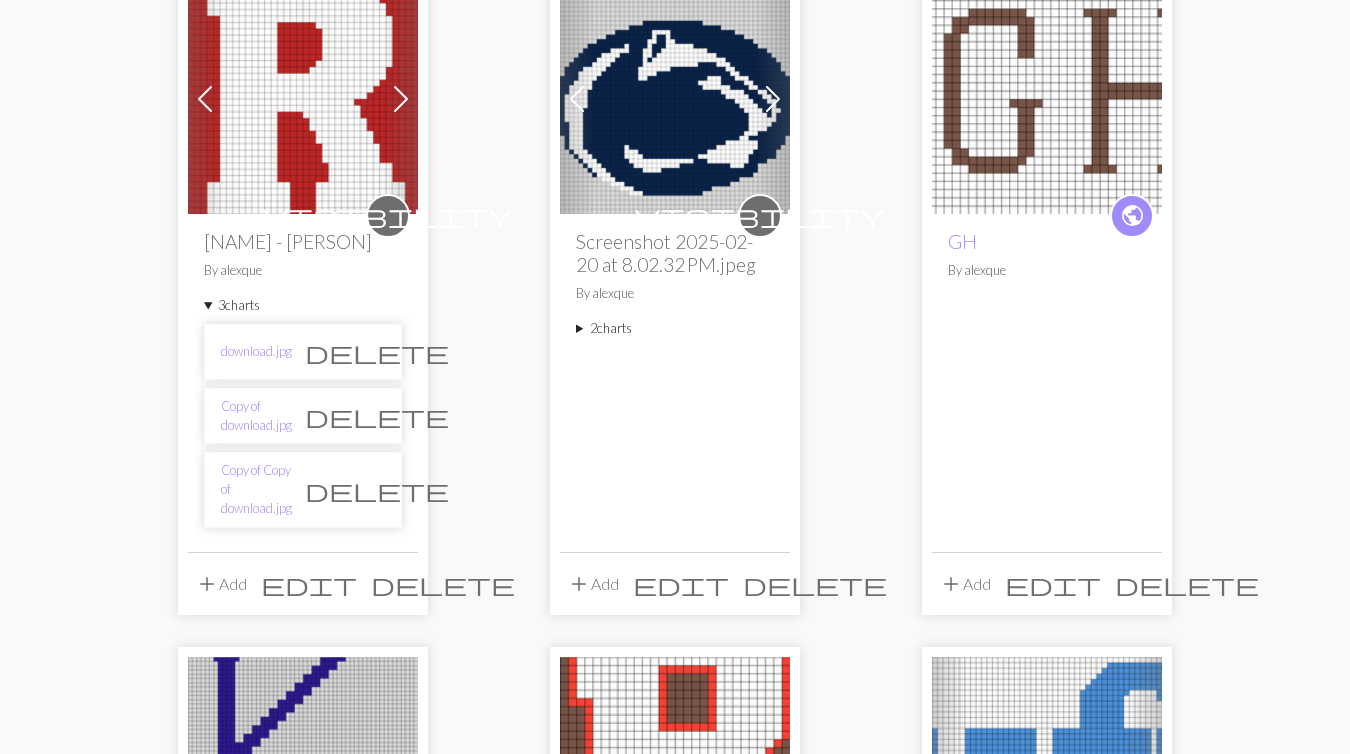 click on "Previous Next visibility Rutgers - [PERSON] By [USERNAME] 3 charts download.jpg delete Copy of download.jpg delete Copy of Copy of download.jpg delete add Add edit delete Previous Next visibility Screenshot 2025-02-20 at 8.02.32 PM.jpeg By [USERNAME] 2 charts Screenshot 2025-02-20 at 8.02.32 PM.jpeg delete Copy of Screenshot 2025-02-20 at 8.02.32 PM.jpeg delete add Add edit delete public GH By [USERNAME] add Add edit delete public K FOR JUDY By [USERNAME] add Add edit delete visibility download-1.png By [USERNAME] add Add edit delete Previous Next visibility Tufts_University_logo.png By [USERNAME] 2 charts Tufts_University_logo.png delete Copy of Tufts_University_logo.png delete add Add edit delete visibility AVON_Logo.jpg By [USERNAME] add Add edit delete Previous Next visibility download.png By [USERNAME] 2 charts download.png delete Copy of download.png delete add Add edit delete Previous Next visibility Syracuse-Melanie By [USERNAME] 2 charts Syracuse-University-S-300x225.jpg delete delete add By" at bounding box center (675, 996) 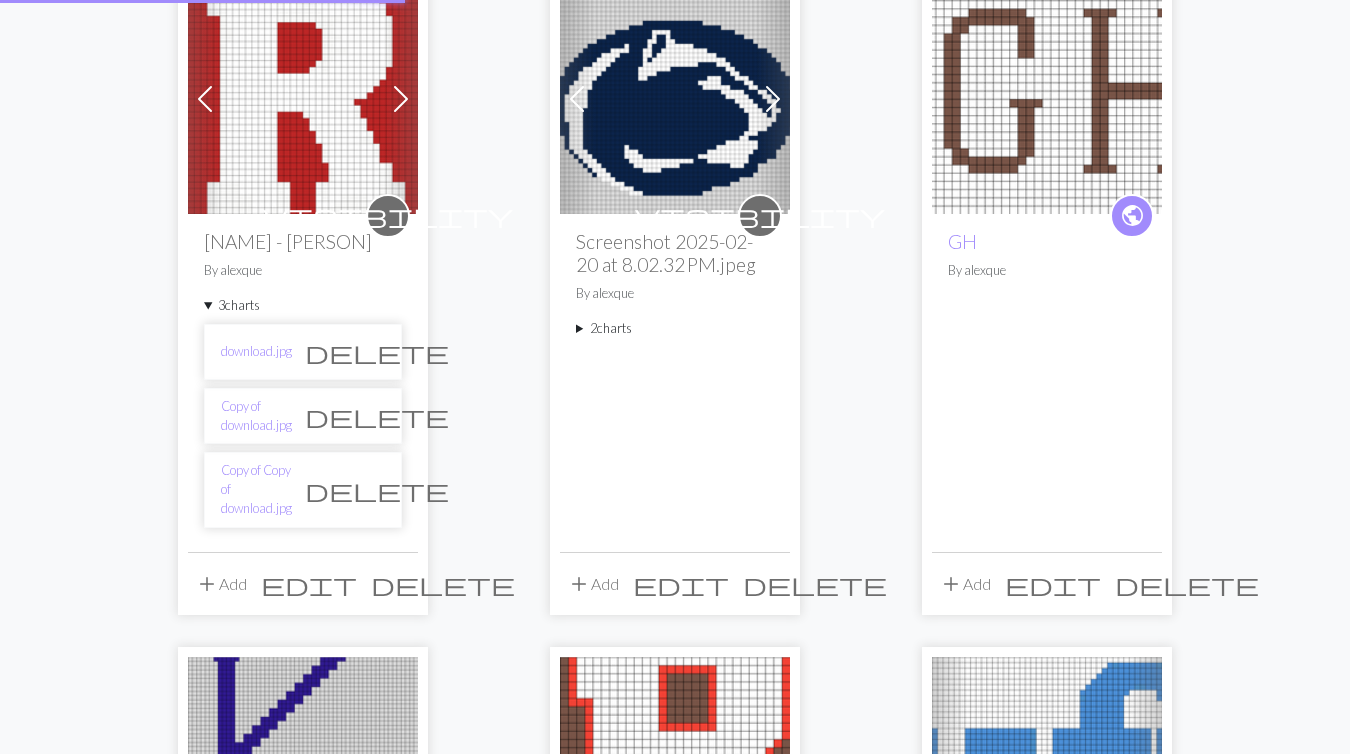 scroll, scrollTop: 0, scrollLeft: 0, axis: both 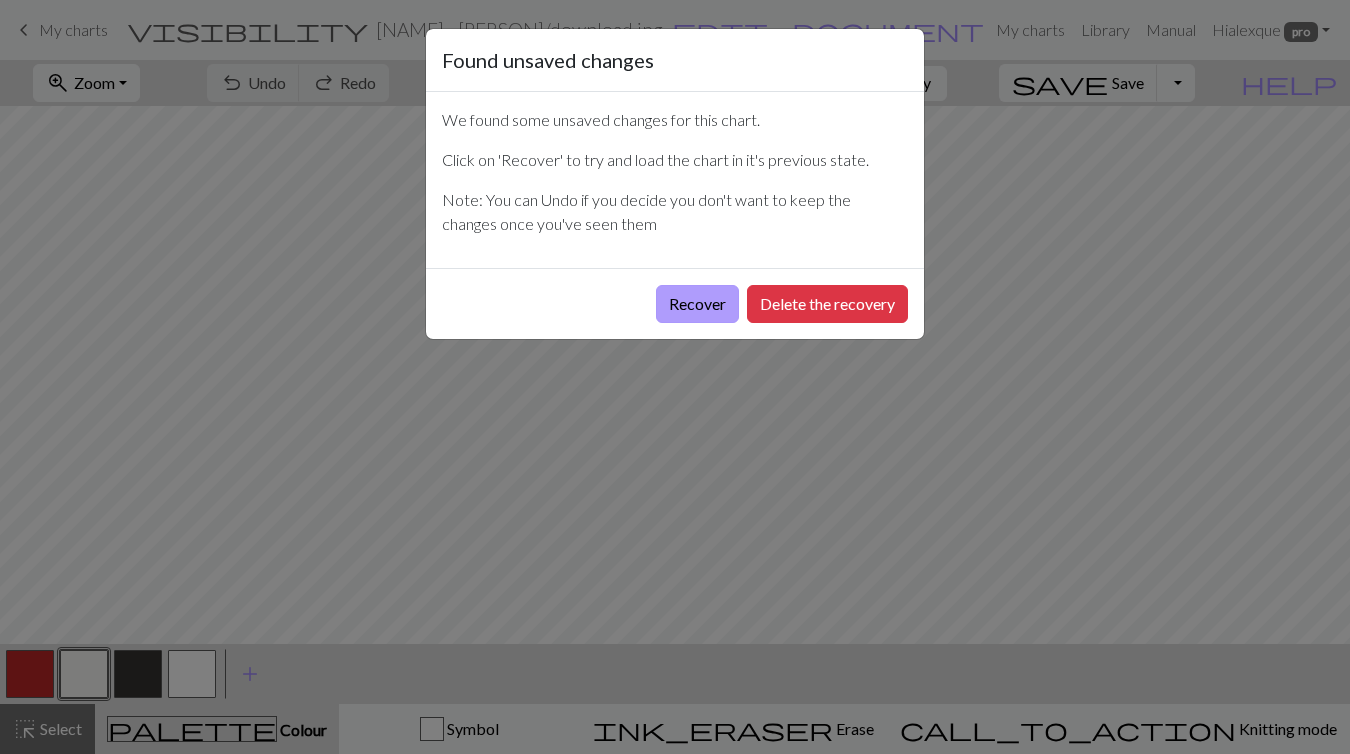 click on "Recover" at bounding box center (697, 304) 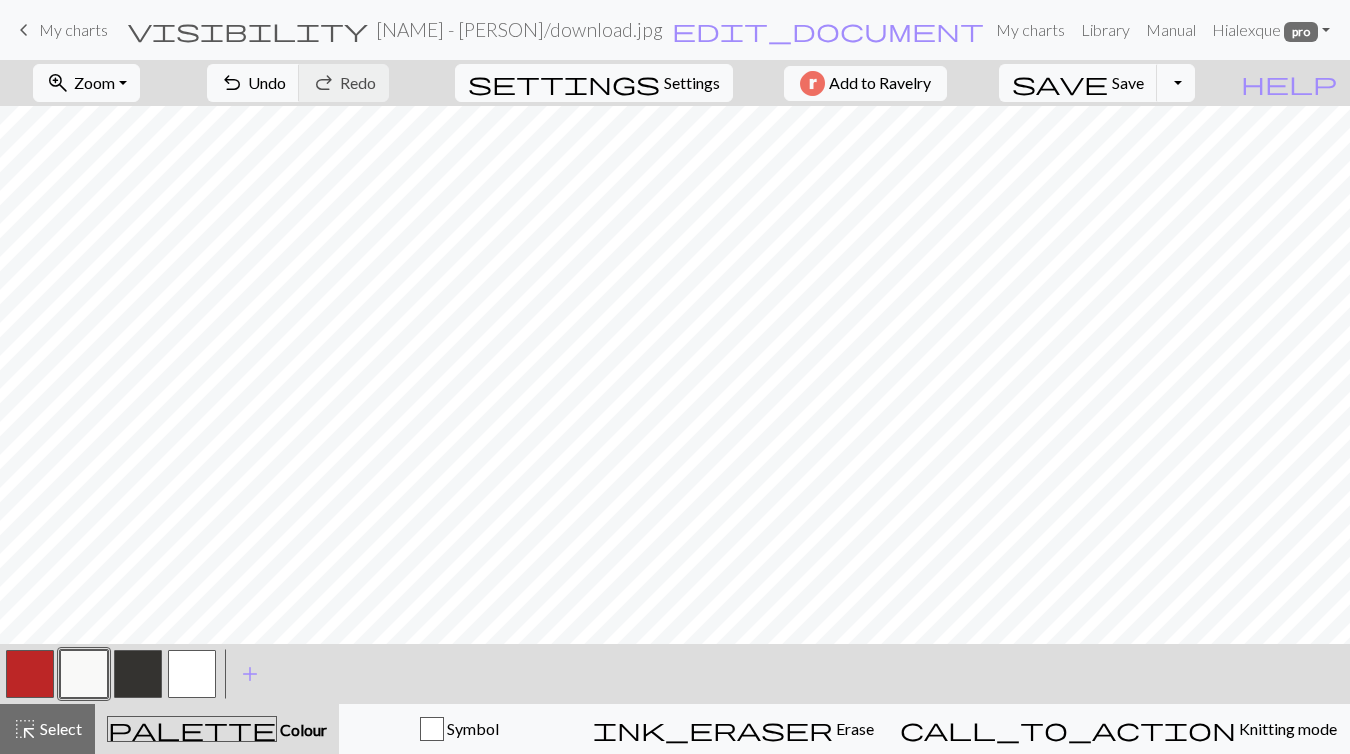 scroll, scrollTop: 0, scrollLeft: 0, axis: both 